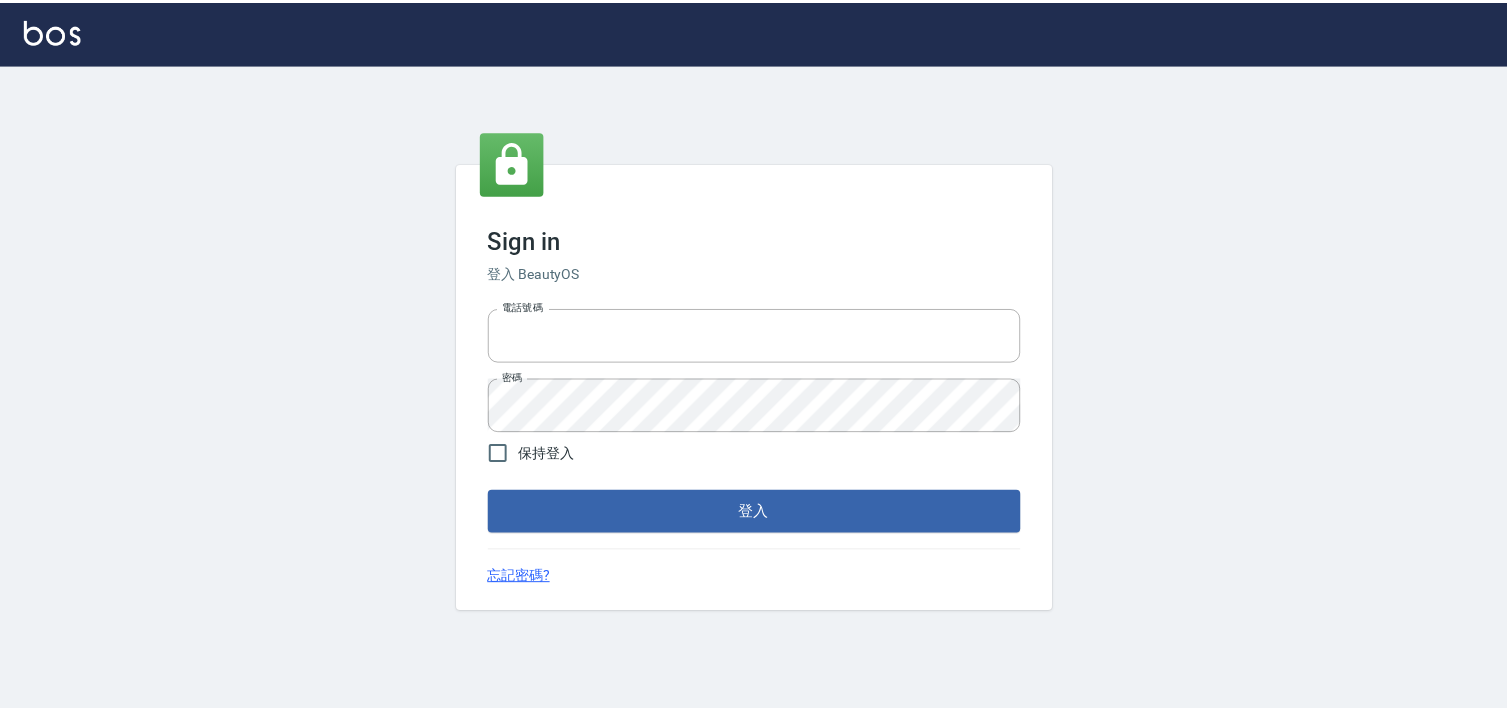 scroll, scrollTop: 0, scrollLeft: 0, axis: both 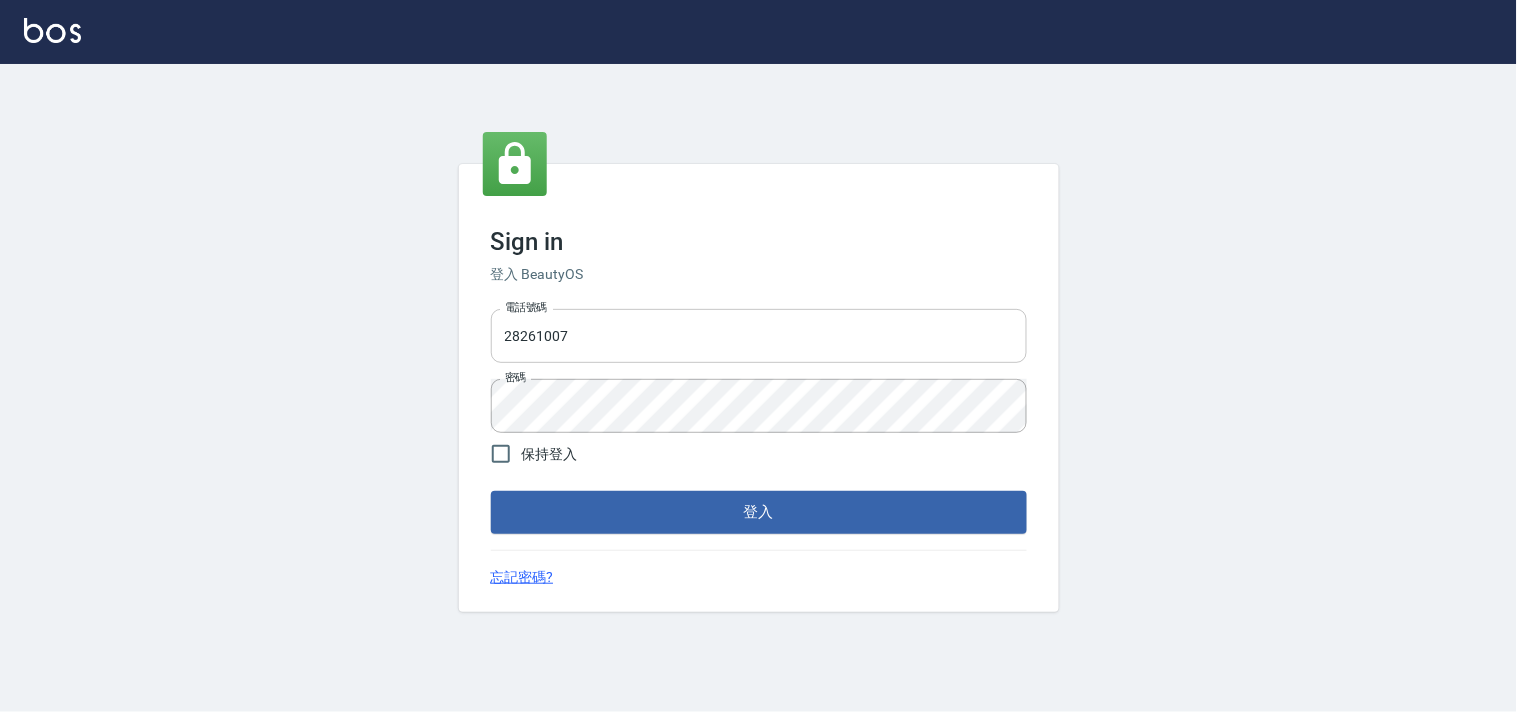 click on "28261007" at bounding box center (759, 336) 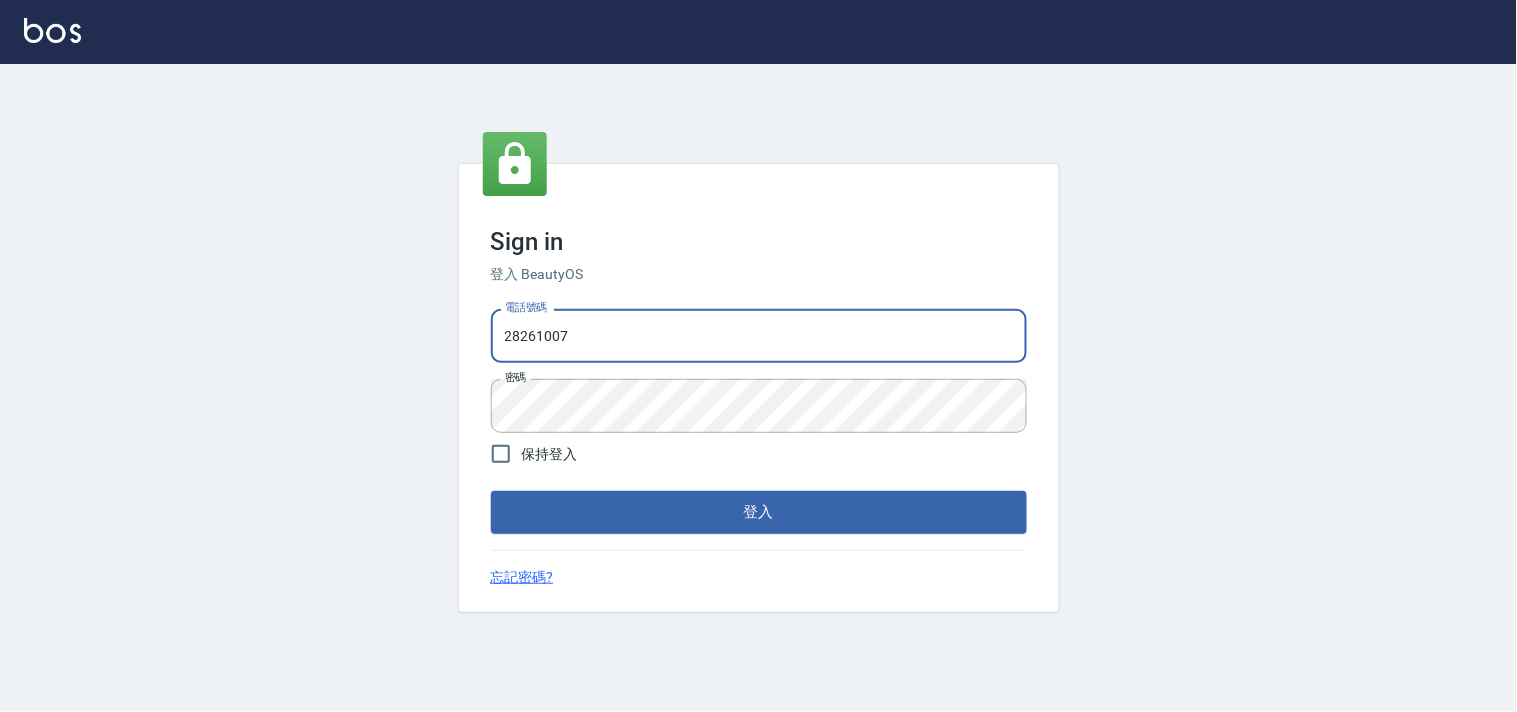 type on "[PHONE]" 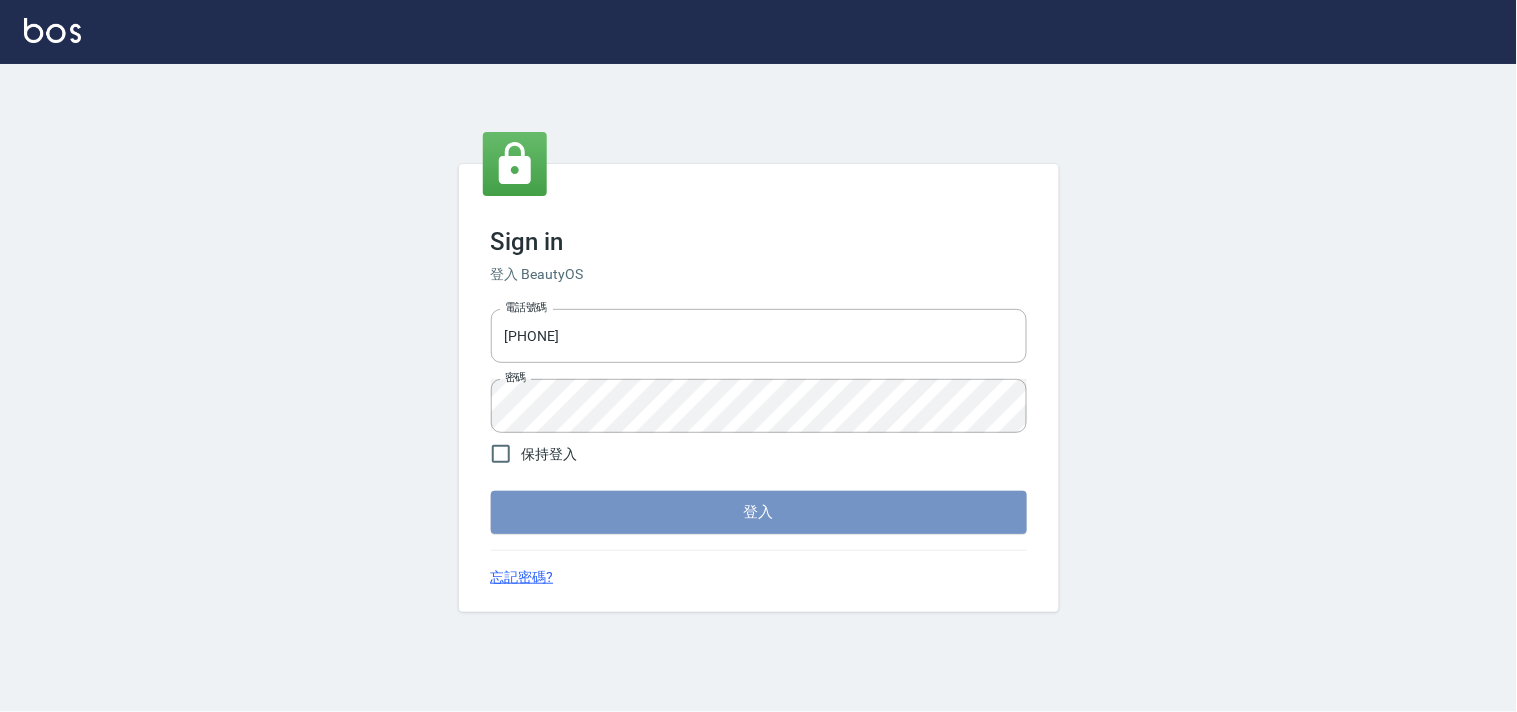 click on "登入" at bounding box center [759, 512] 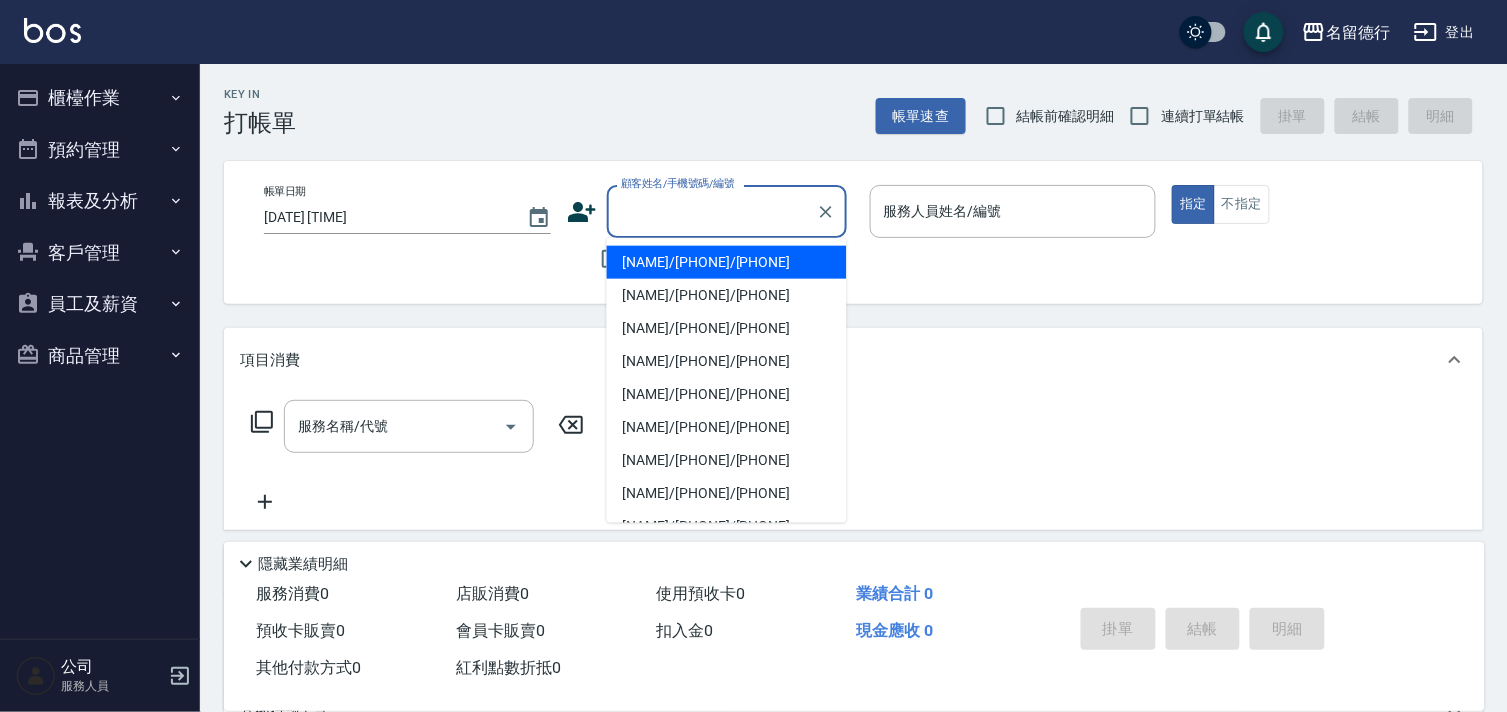 click on "顧客姓名/手機號碼/編號" at bounding box center (712, 211) 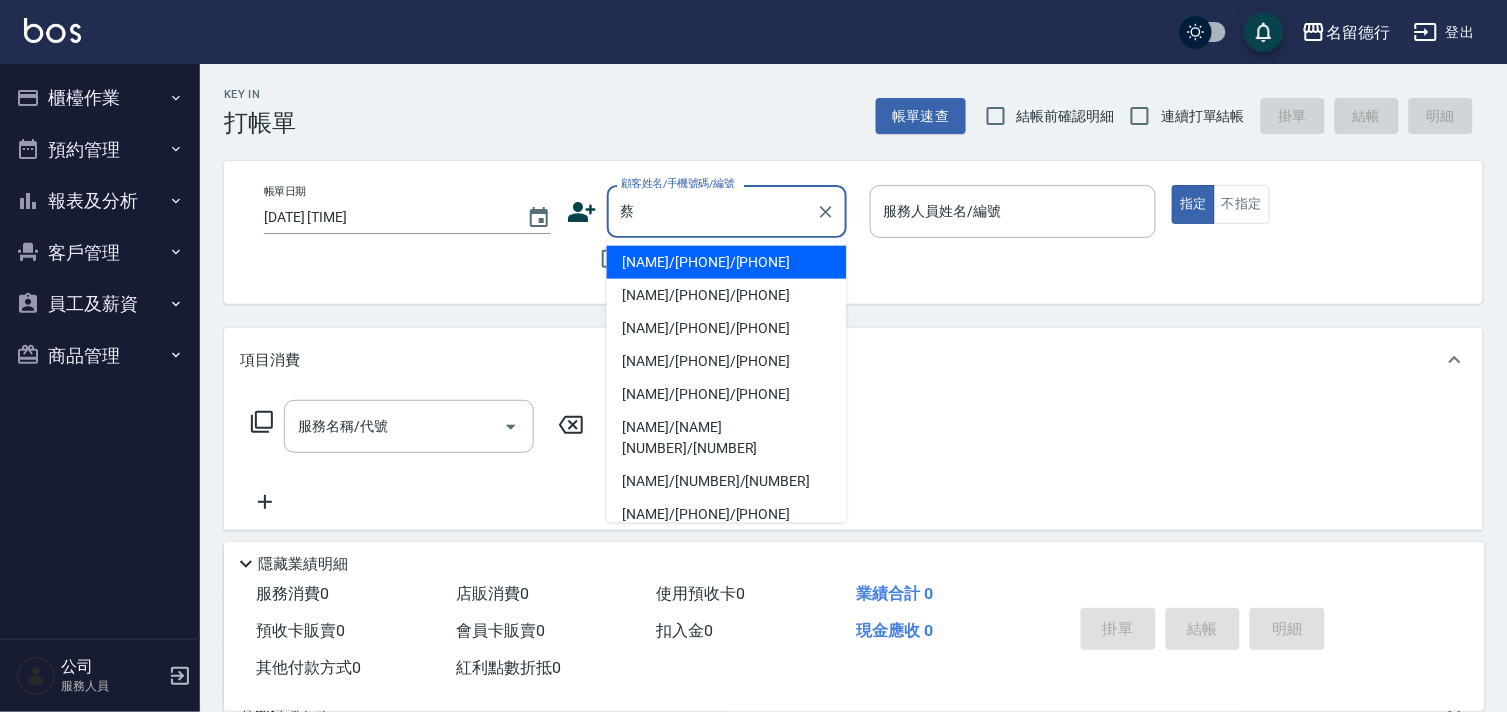click on "[NAME]/[PHONE]/[PHONE]" at bounding box center (727, 262) 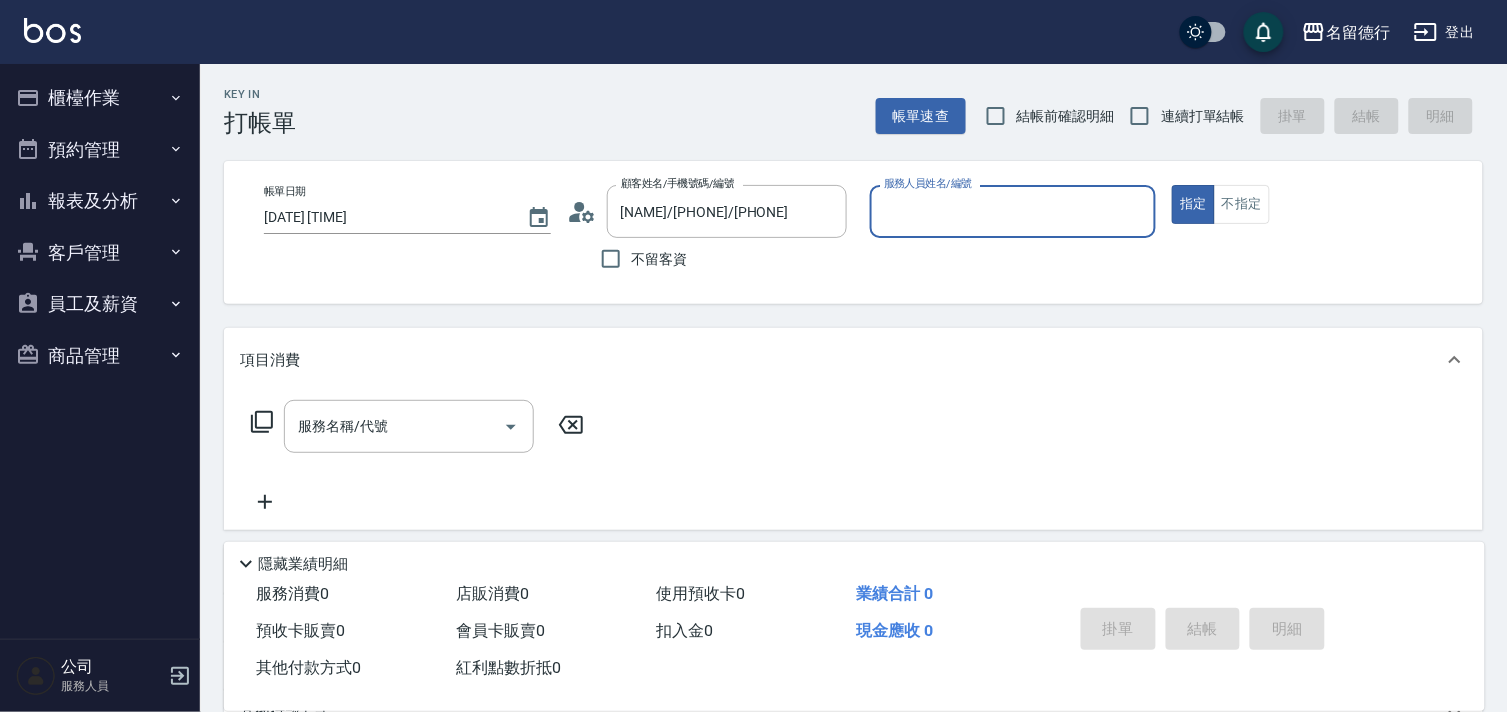 type on "[NAME]-[NUMBER]" 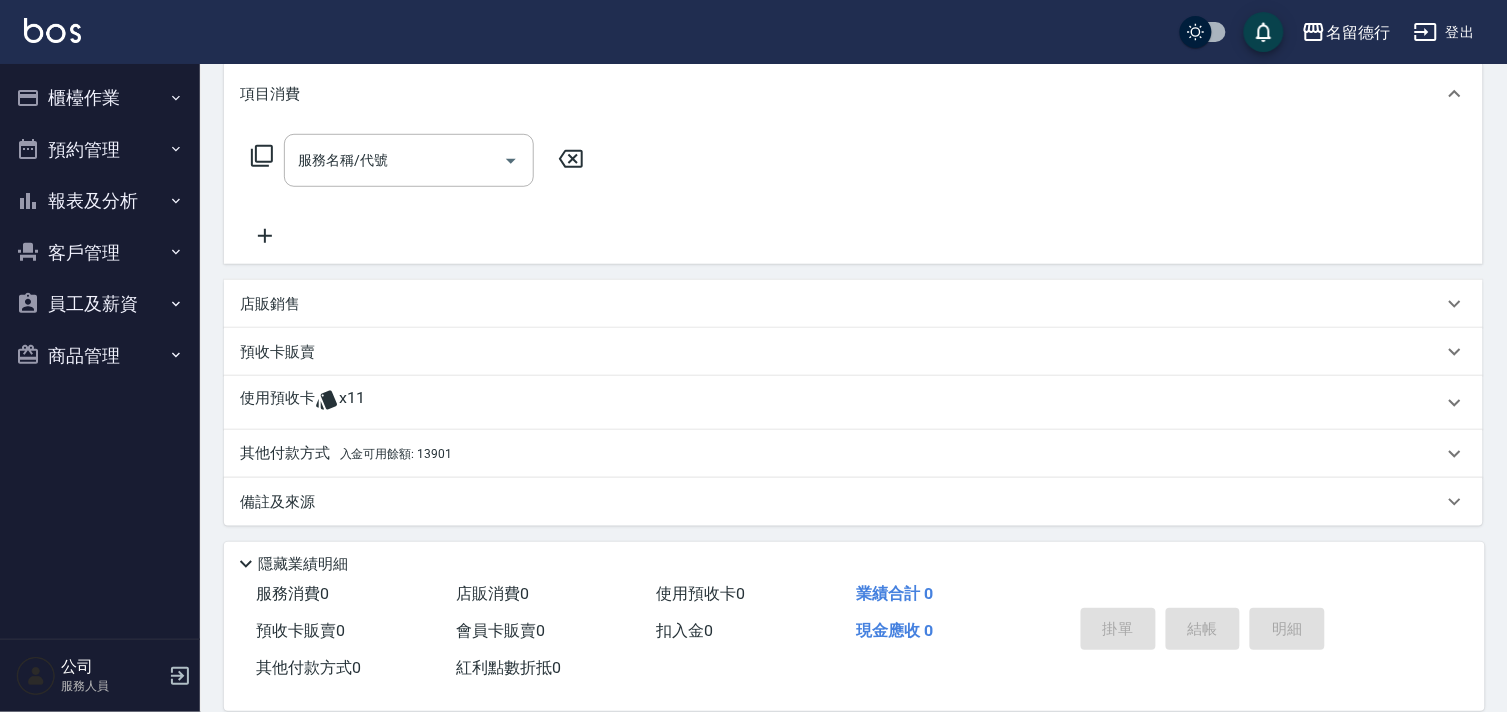 scroll, scrollTop: 268, scrollLeft: 0, axis: vertical 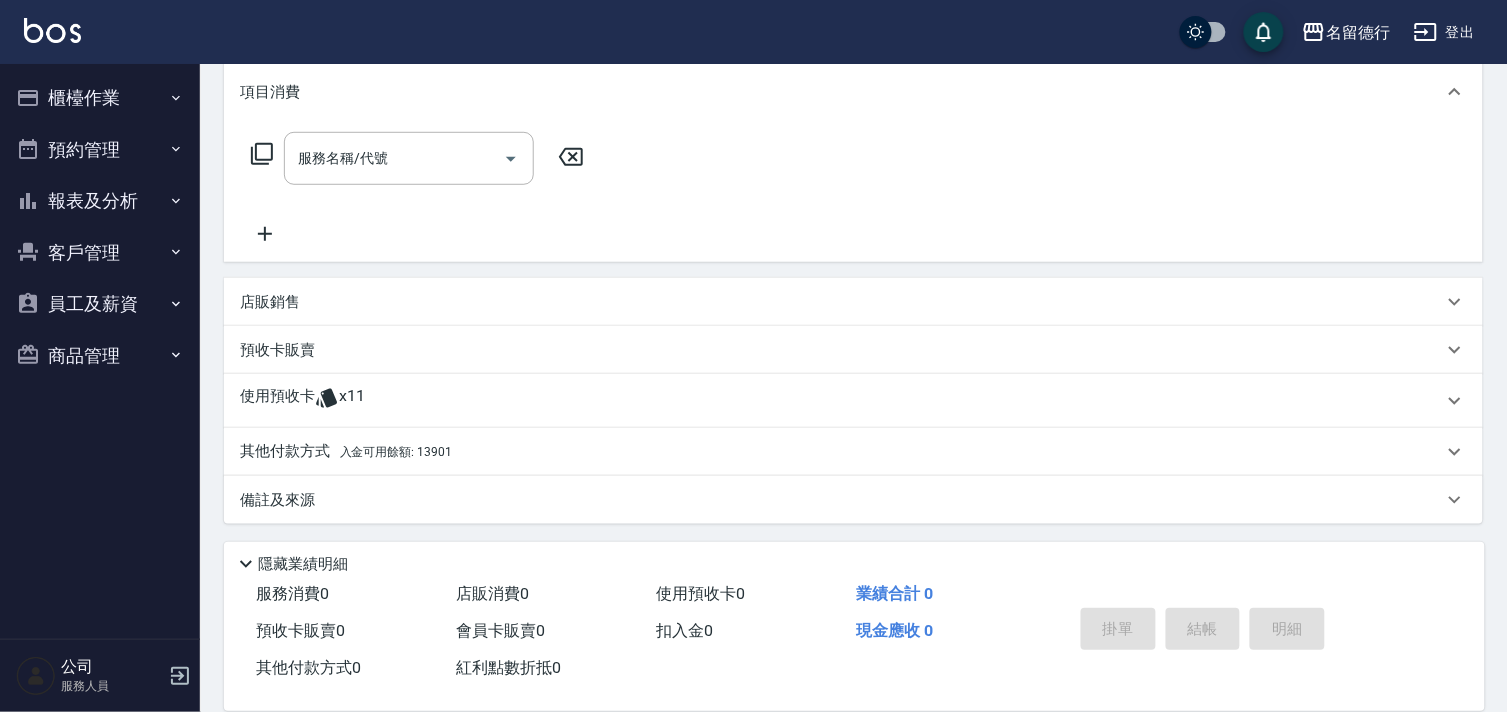 click on "使用預收卡" at bounding box center (277, 401) 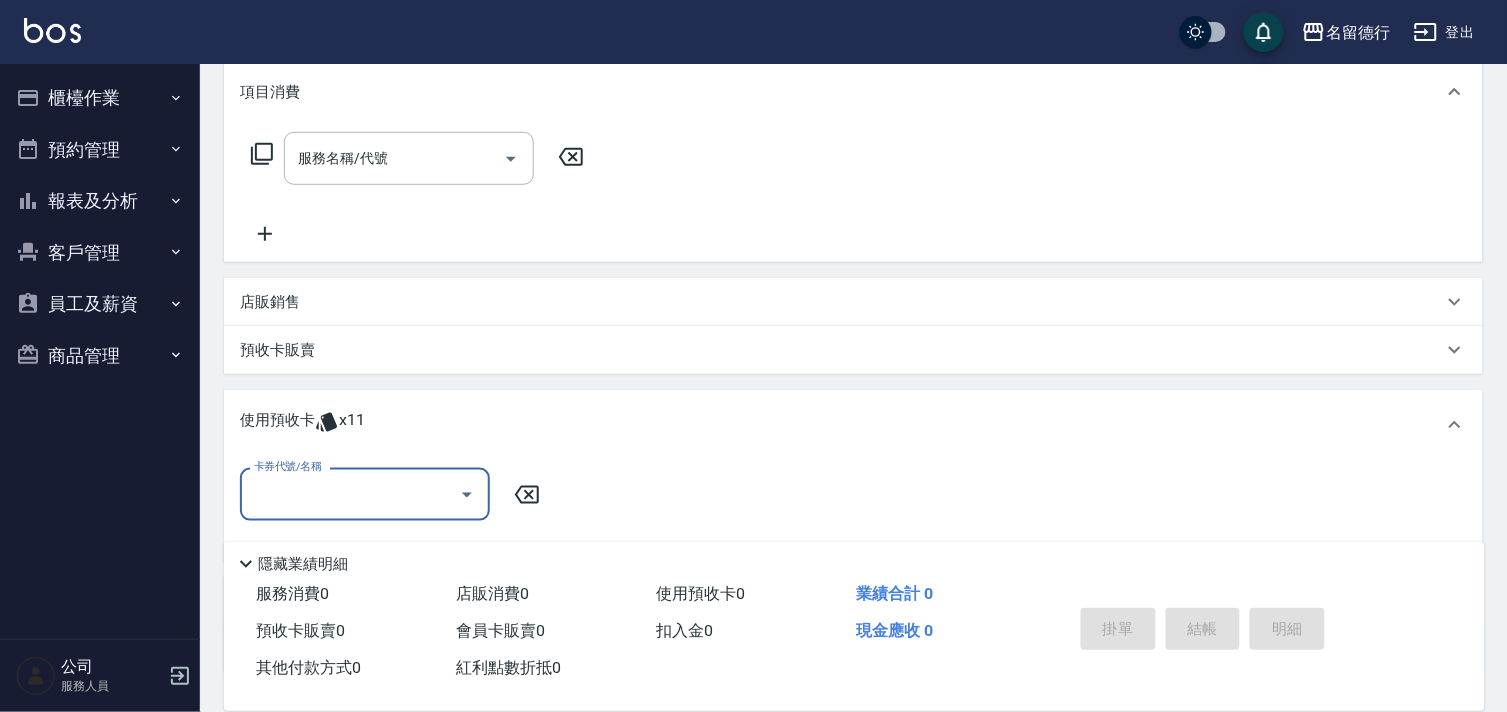 scroll, scrollTop: 0, scrollLeft: 0, axis: both 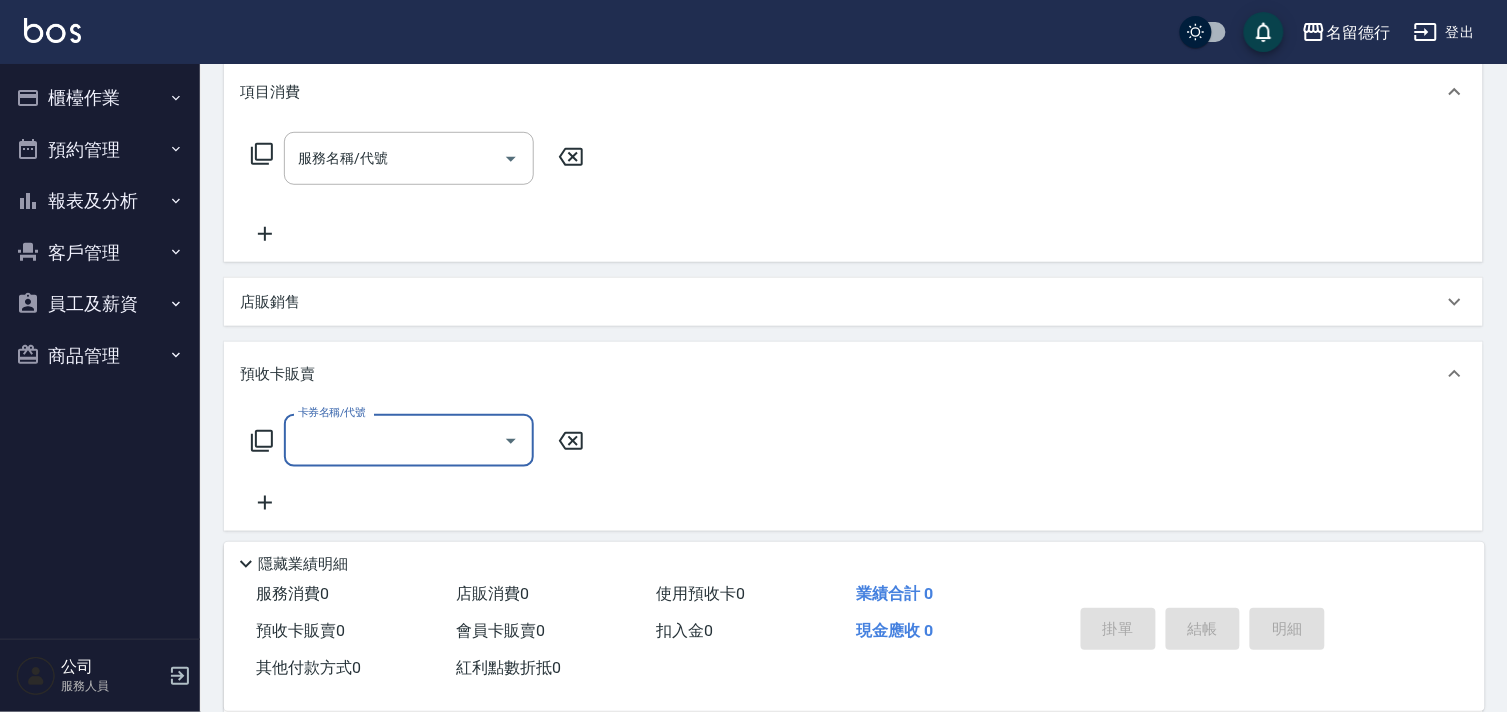 click on "預收卡販賣" at bounding box center [277, 374] 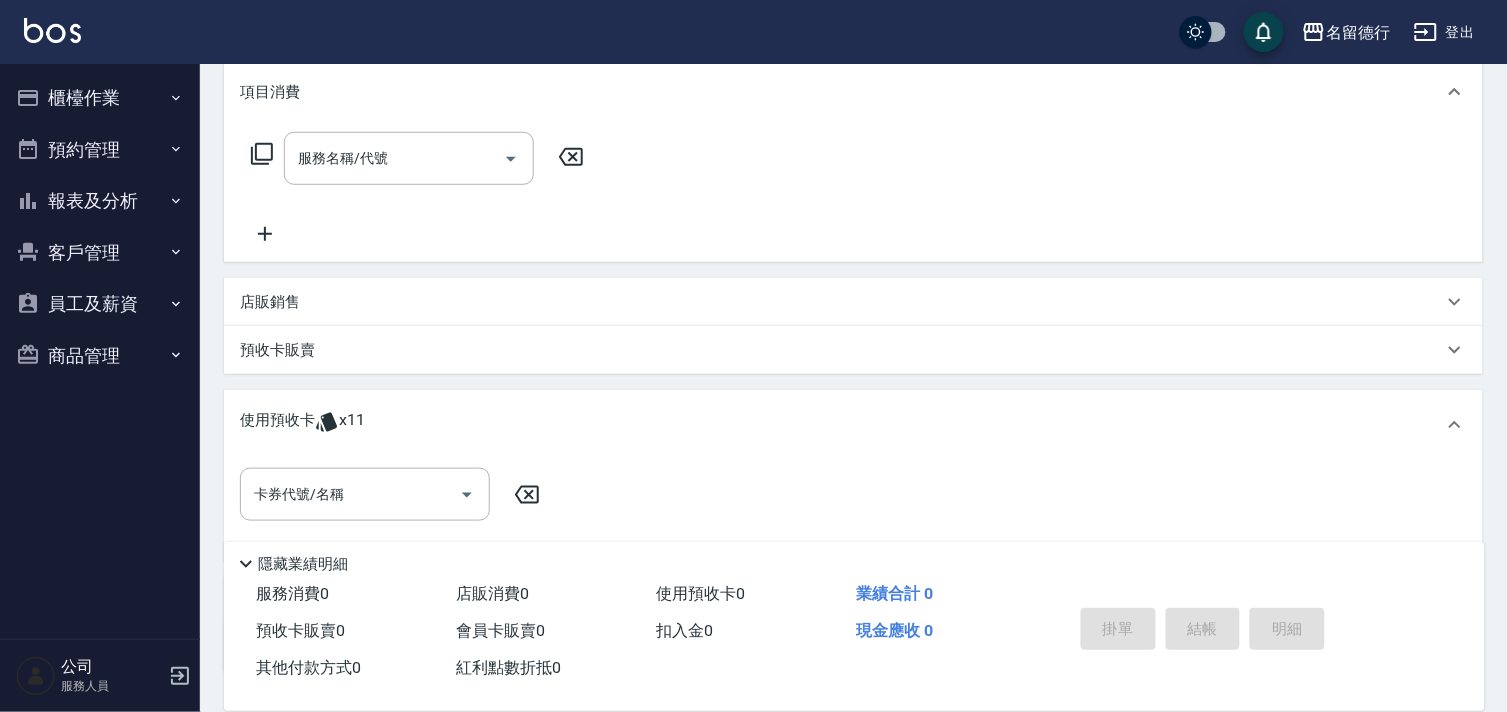 click on "預收卡販賣" at bounding box center [277, 350] 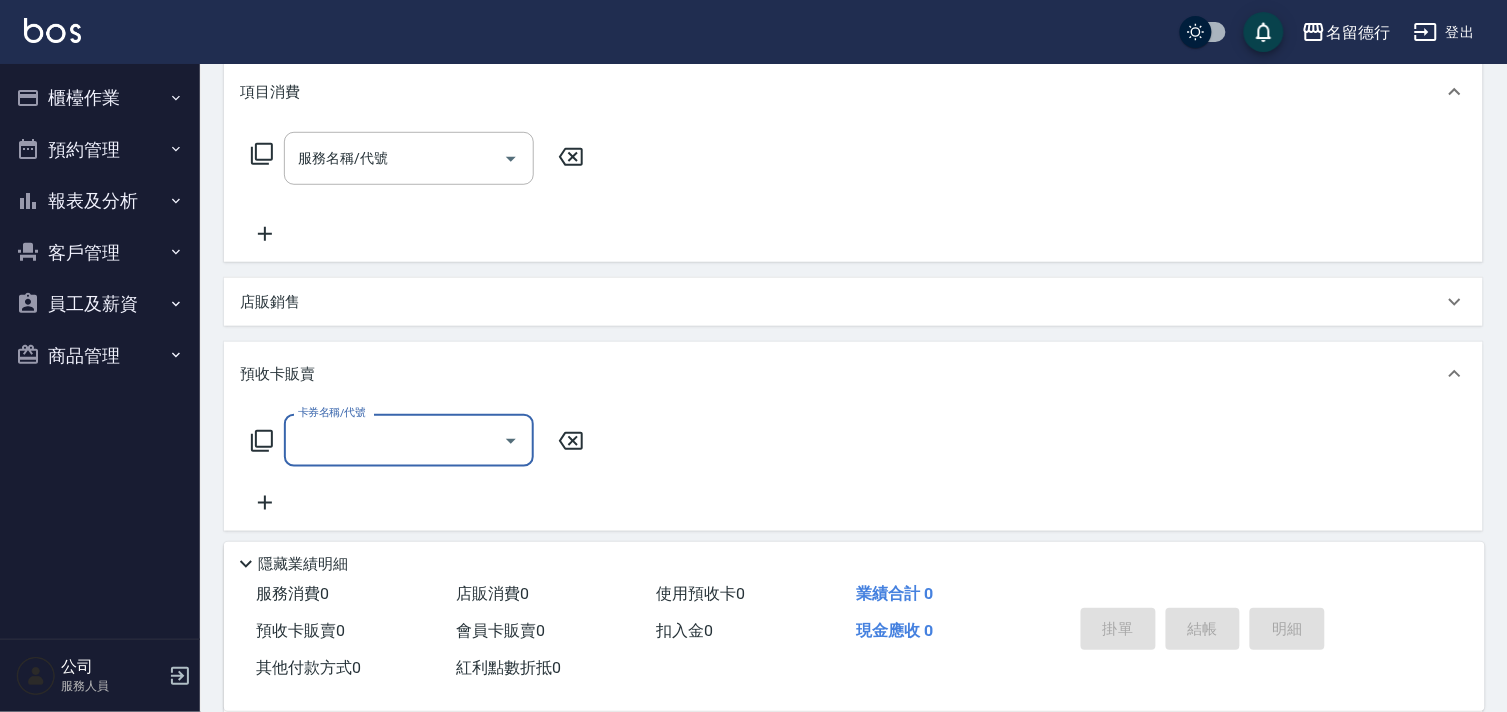 scroll, scrollTop: 0, scrollLeft: 0, axis: both 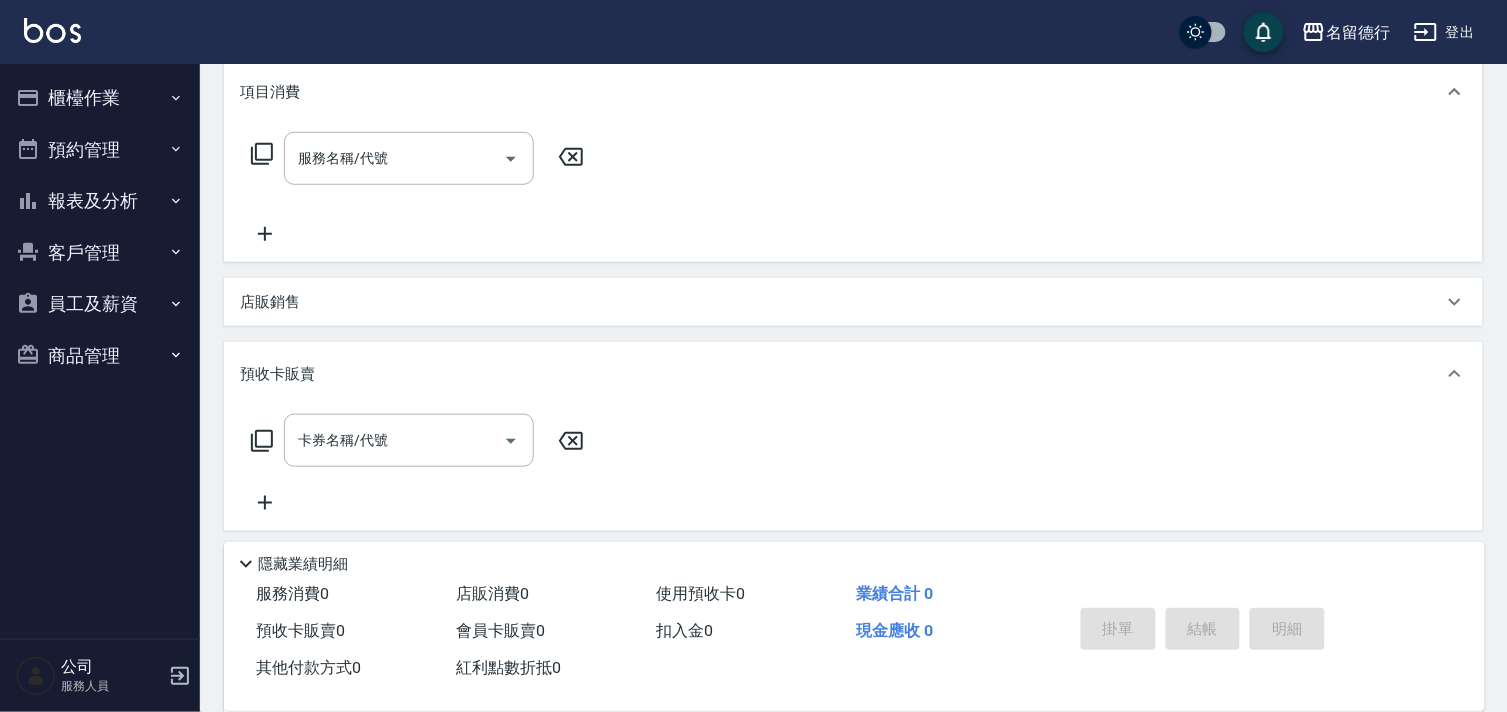 click 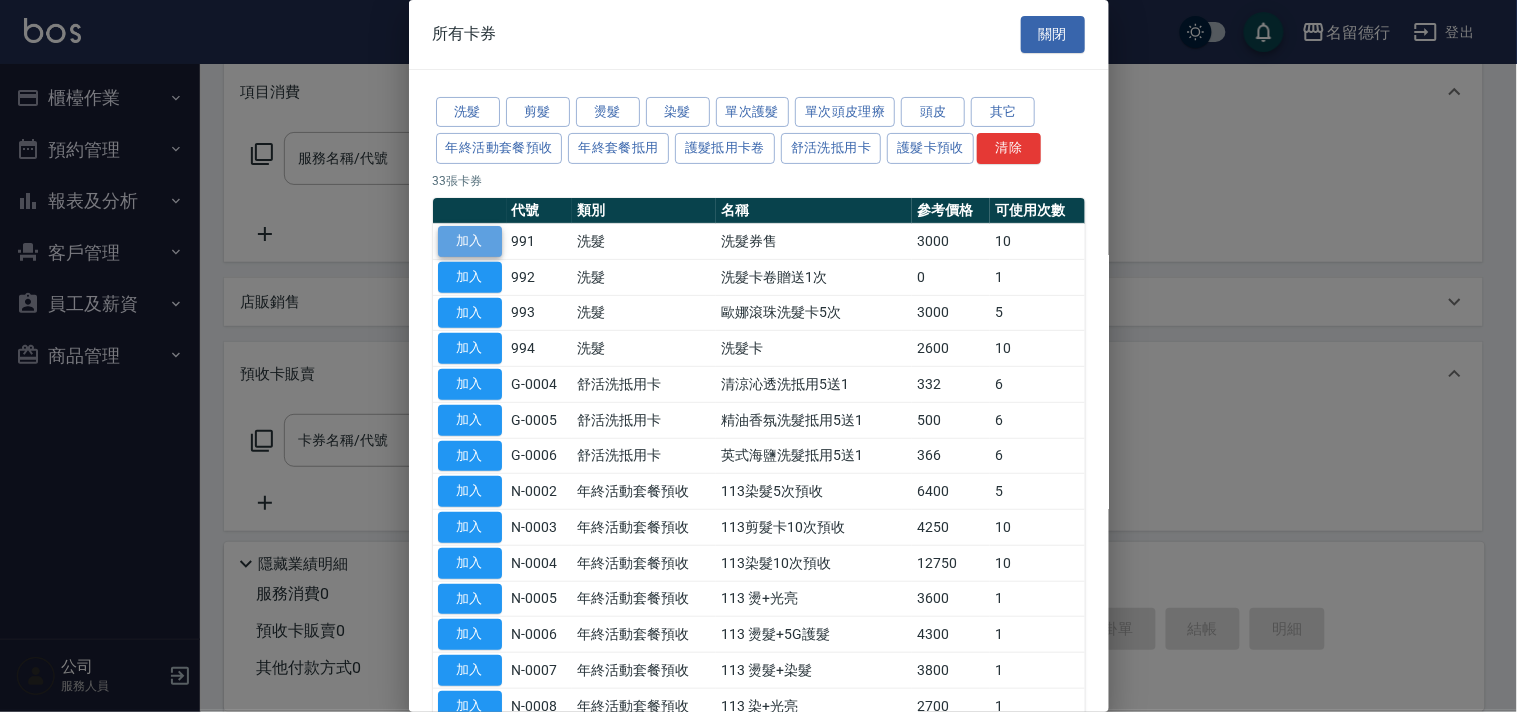 click on "加入" at bounding box center (470, 241) 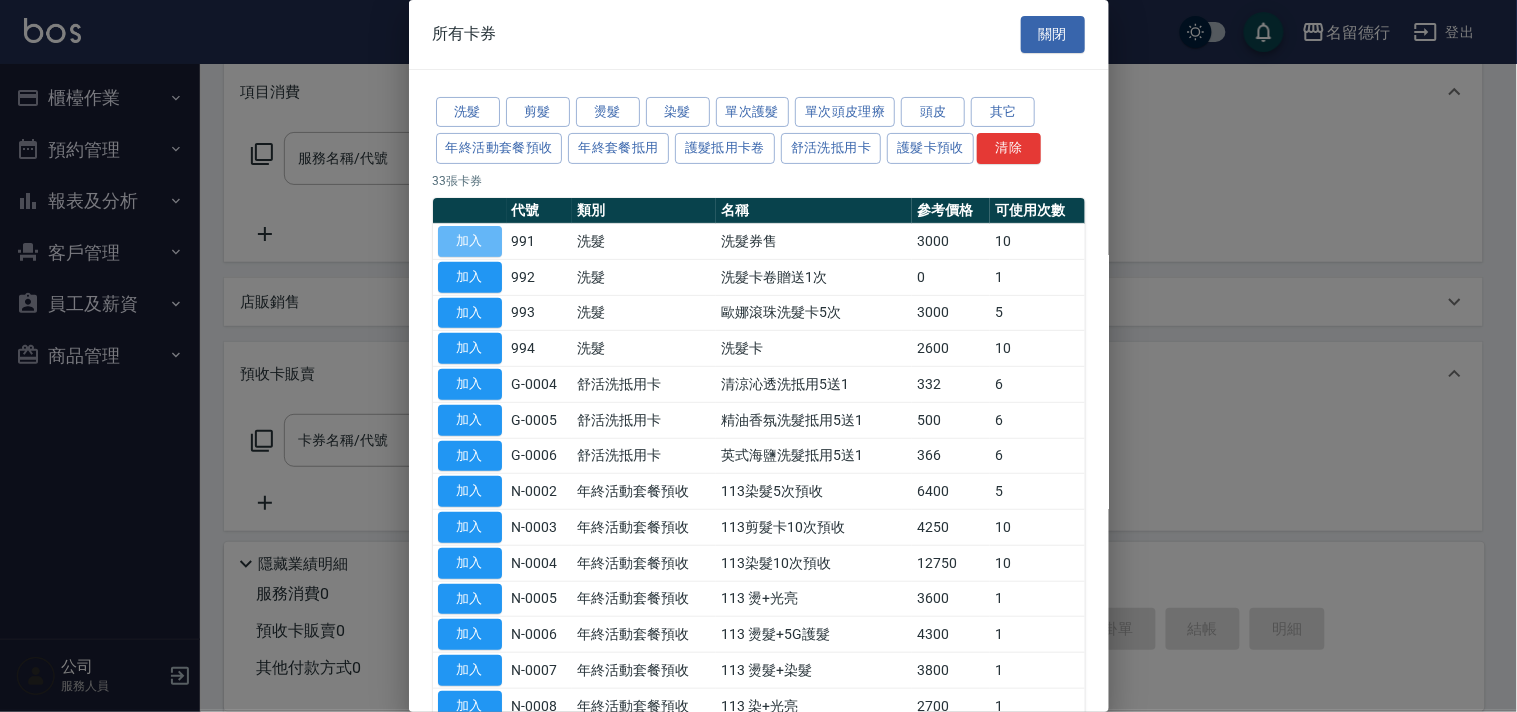 type on "洗髮券售(991)" 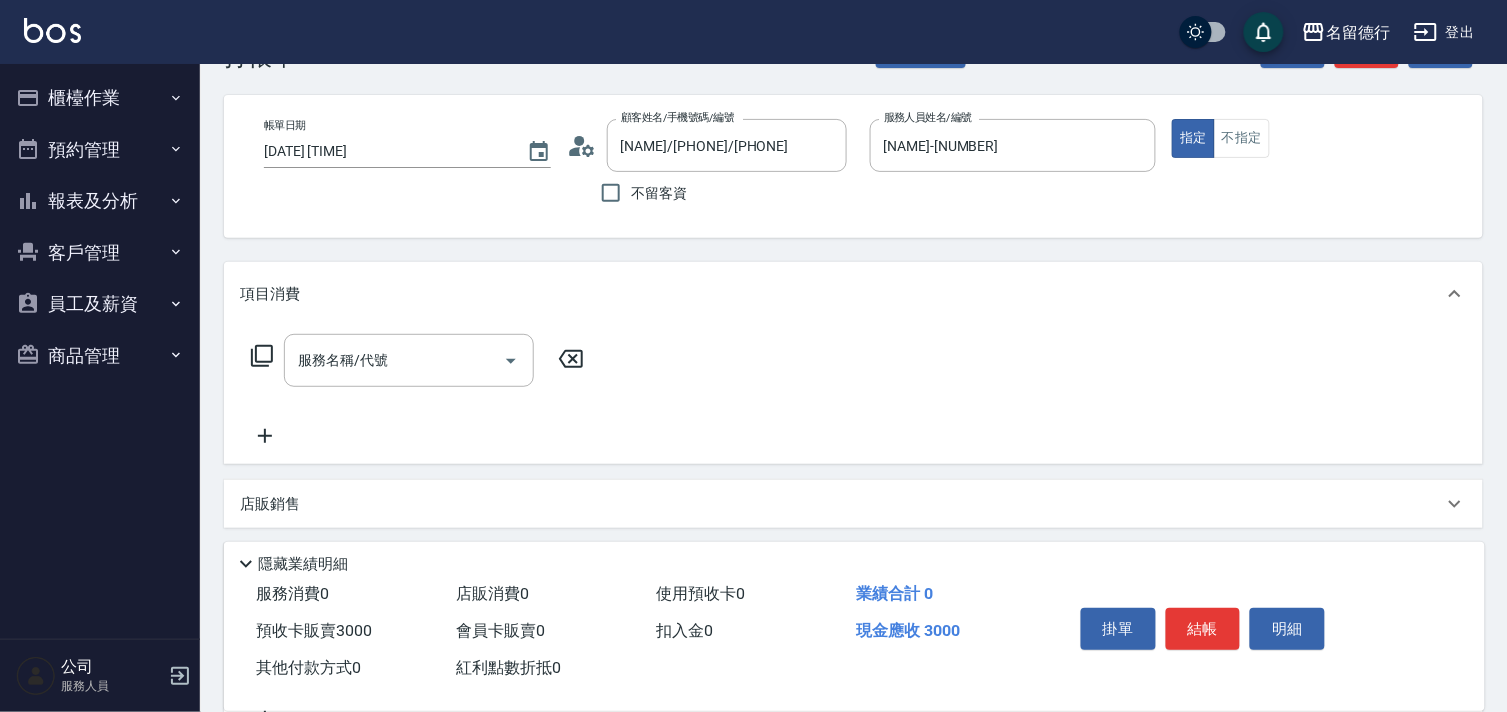 scroll, scrollTop: 46, scrollLeft: 0, axis: vertical 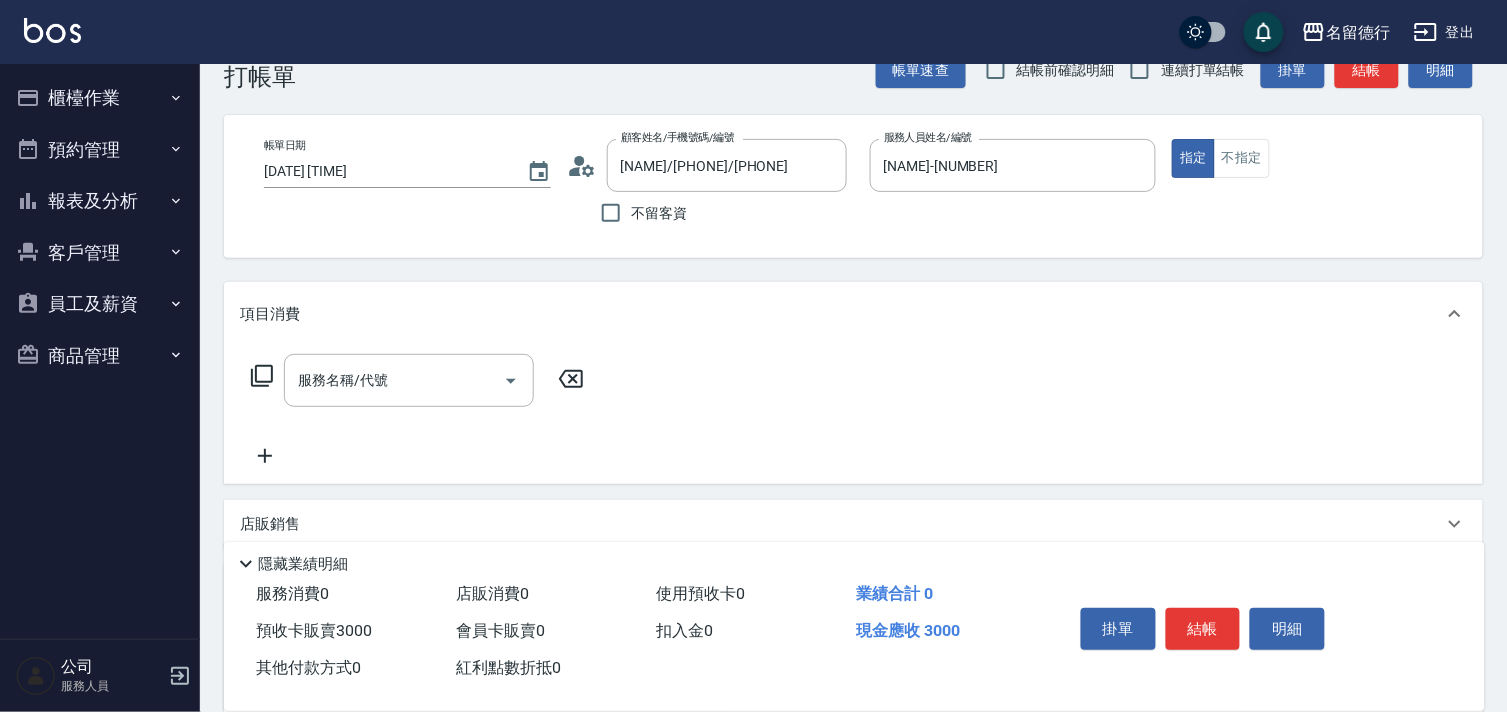 click 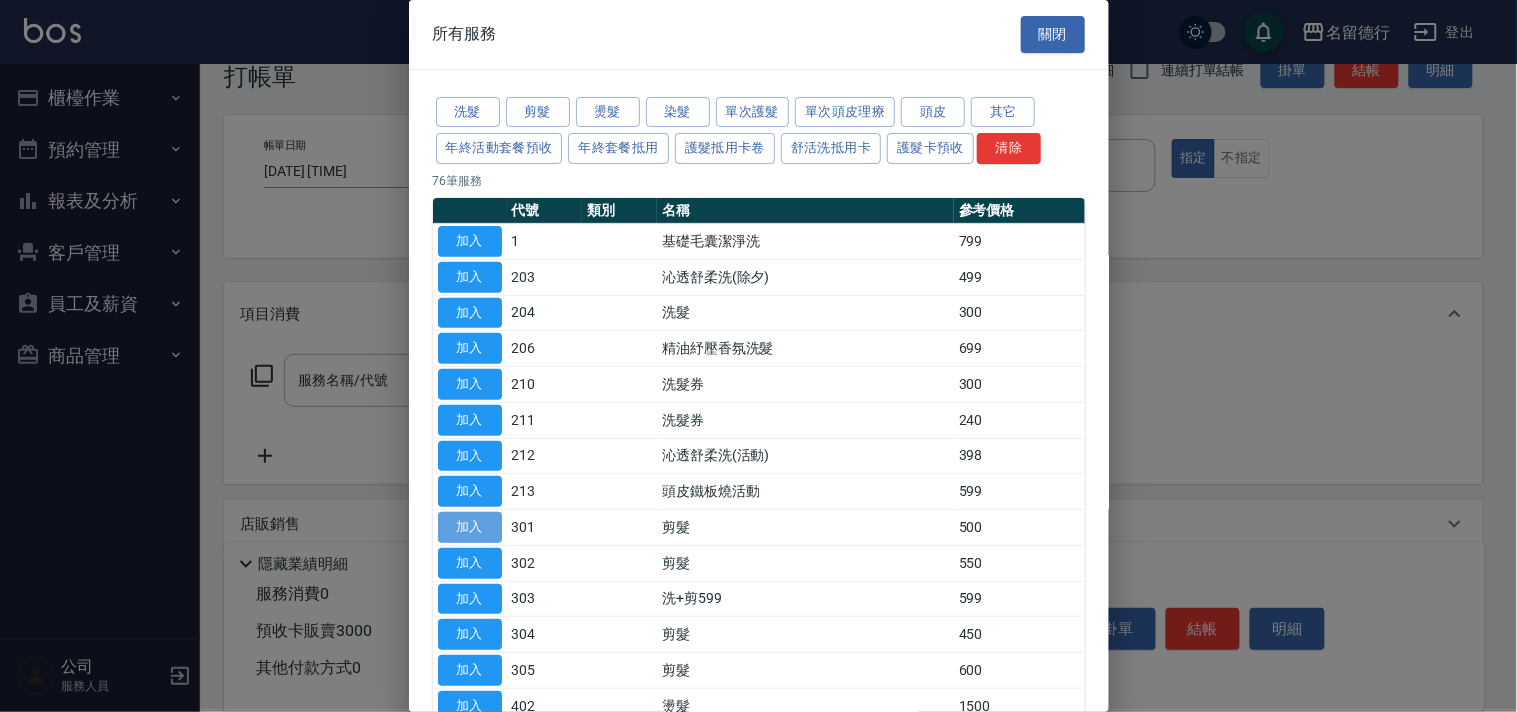click on "加入" at bounding box center (470, 527) 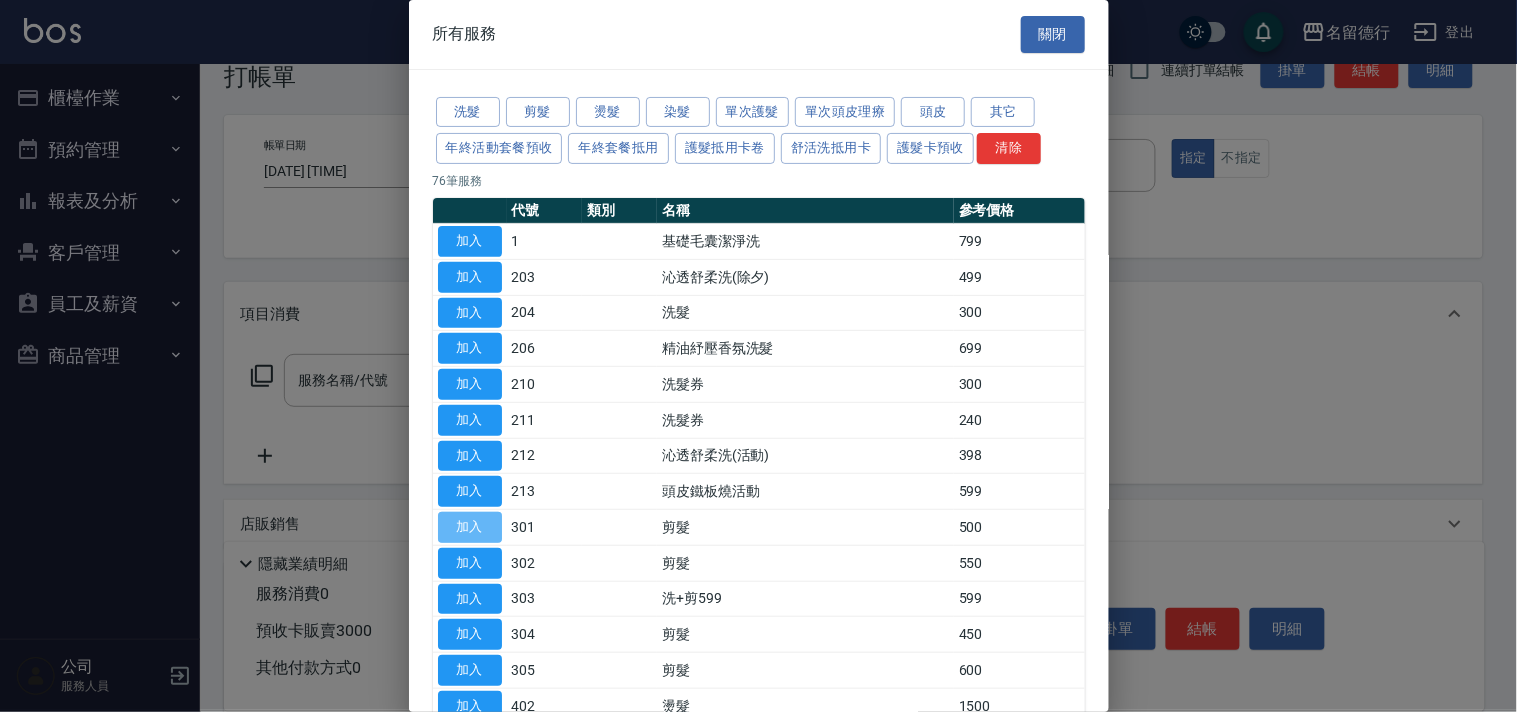 type on "剪髮(301)" 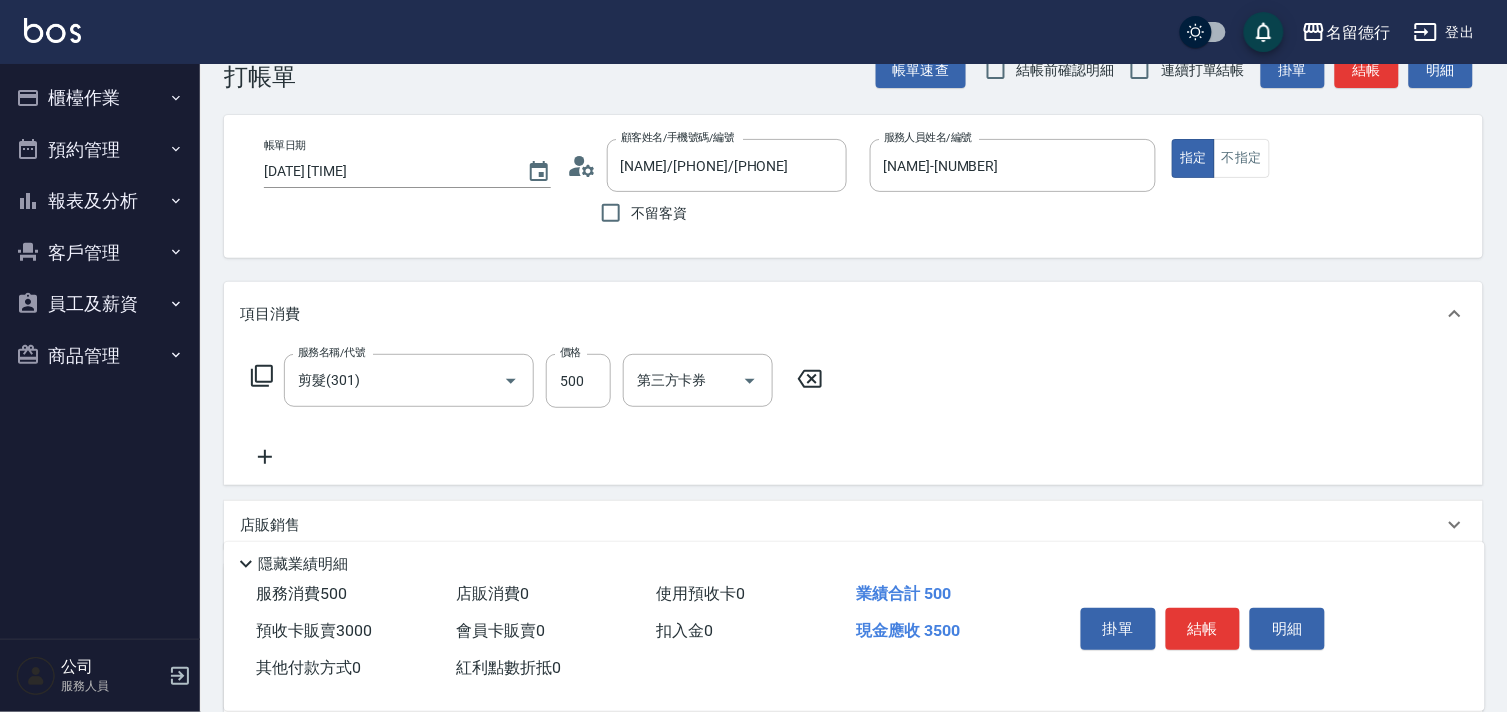 click 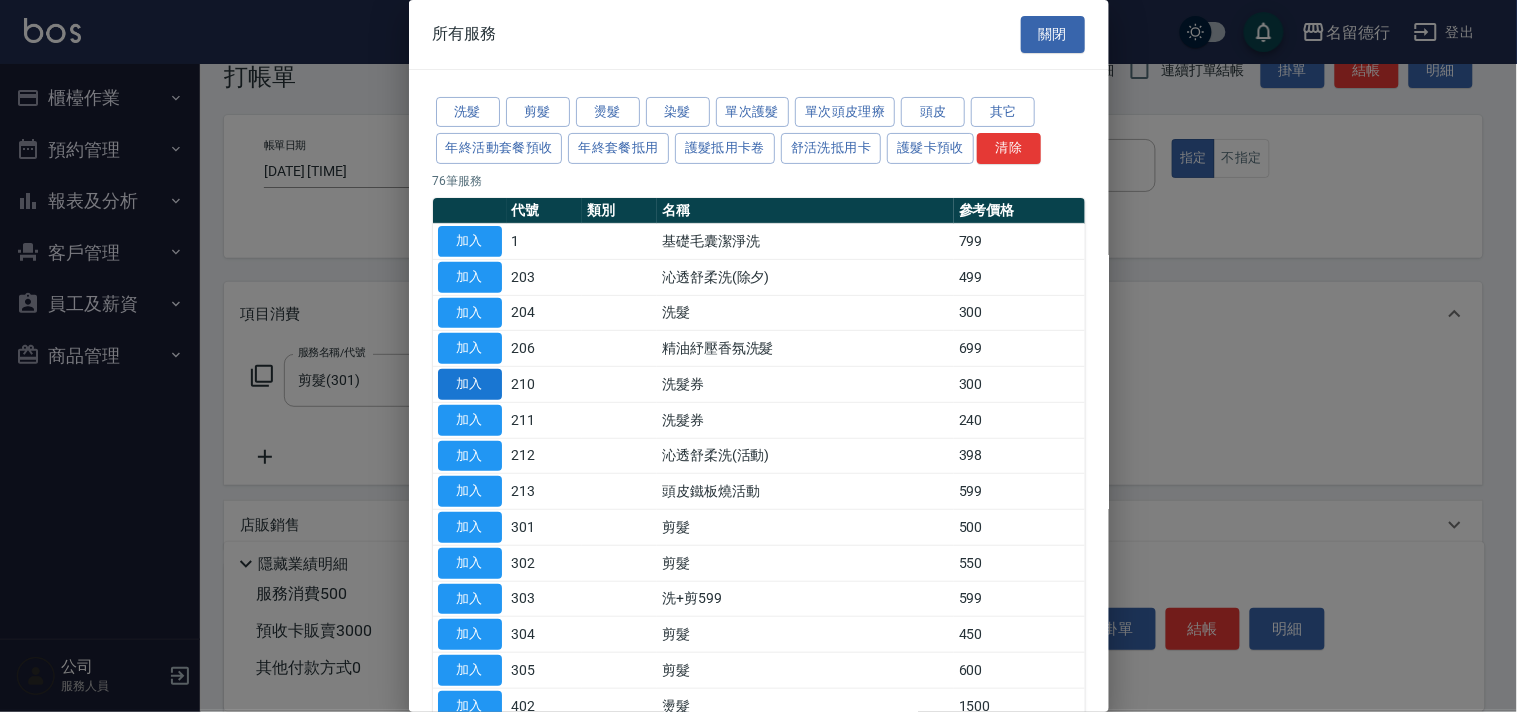 click on "加入" at bounding box center [470, 384] 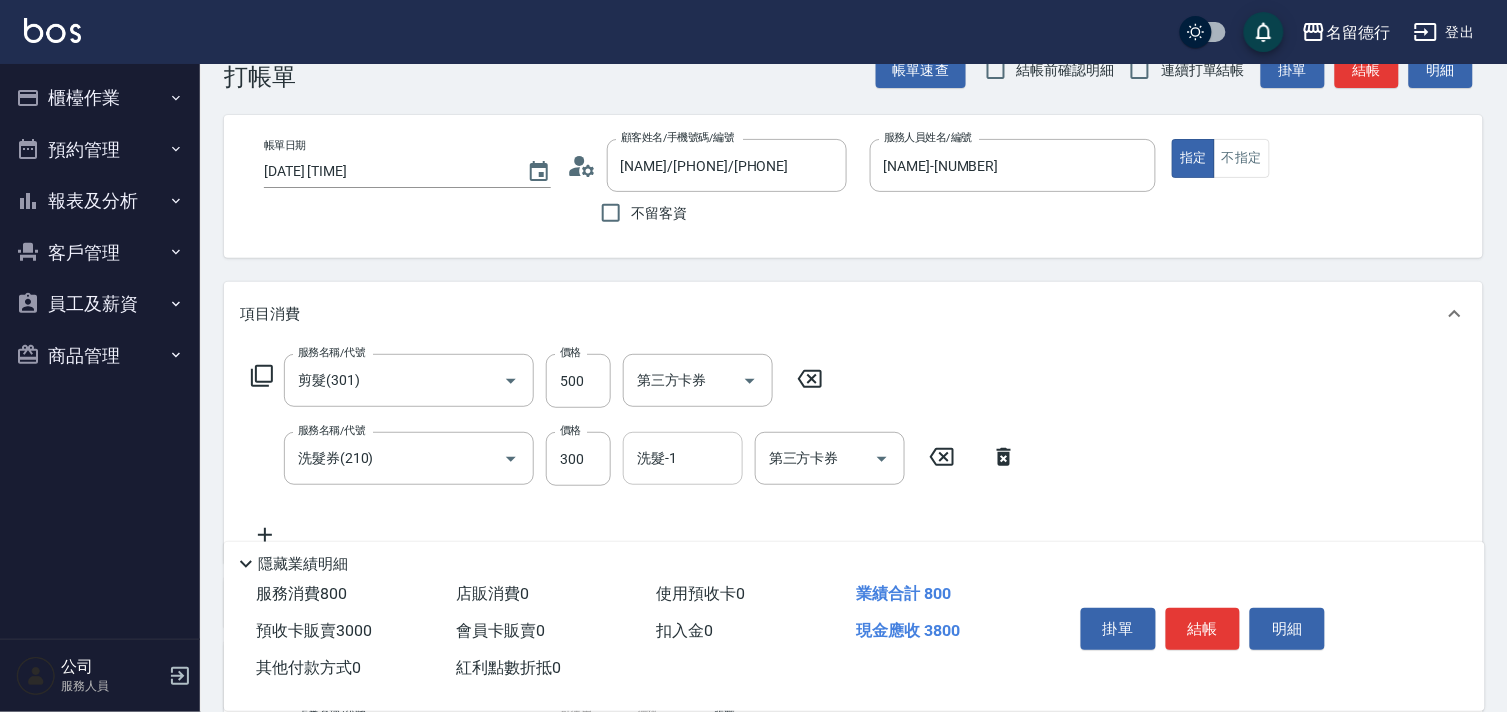 click on "洗髮-1 洗髮-1" at bounding box center (683, 458) 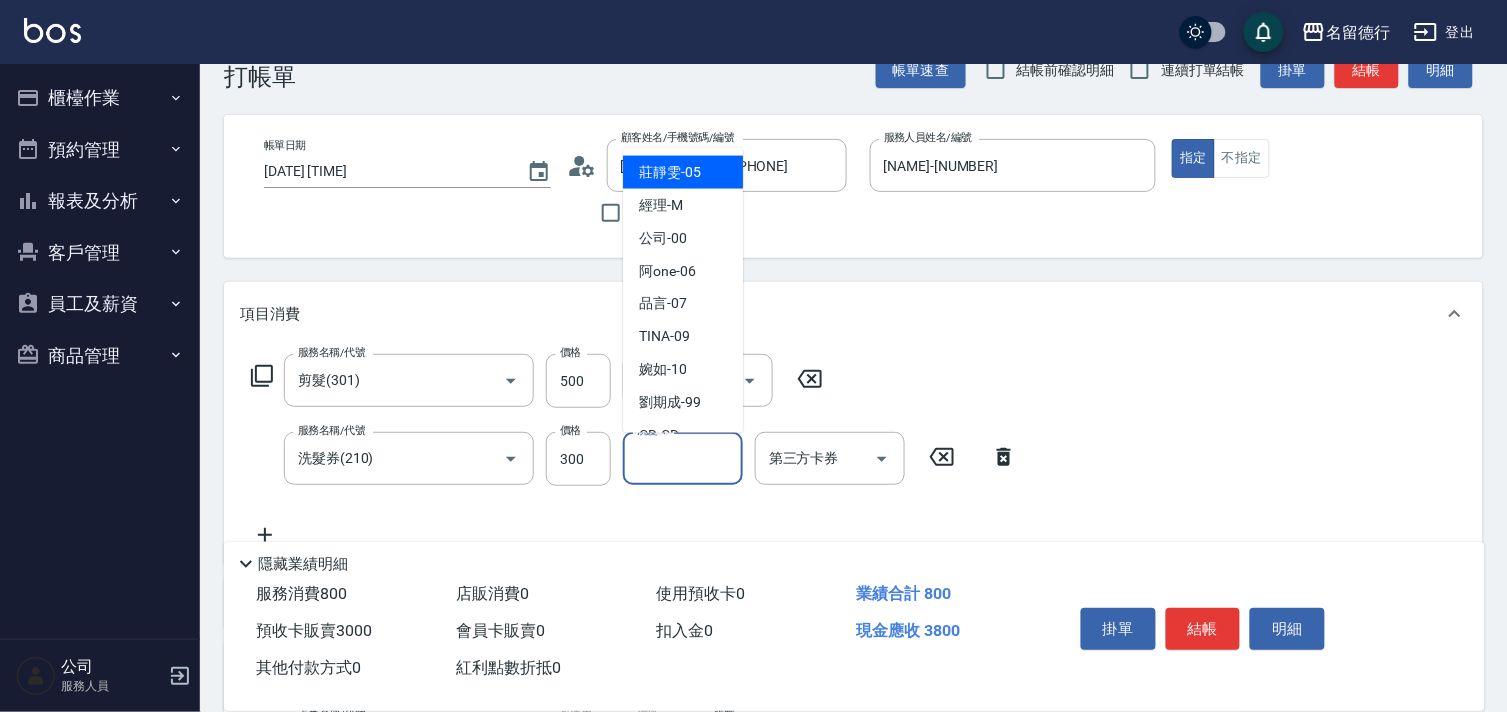 click on "[NAME] -[NUMBER]" at bounding box center (670, 172) 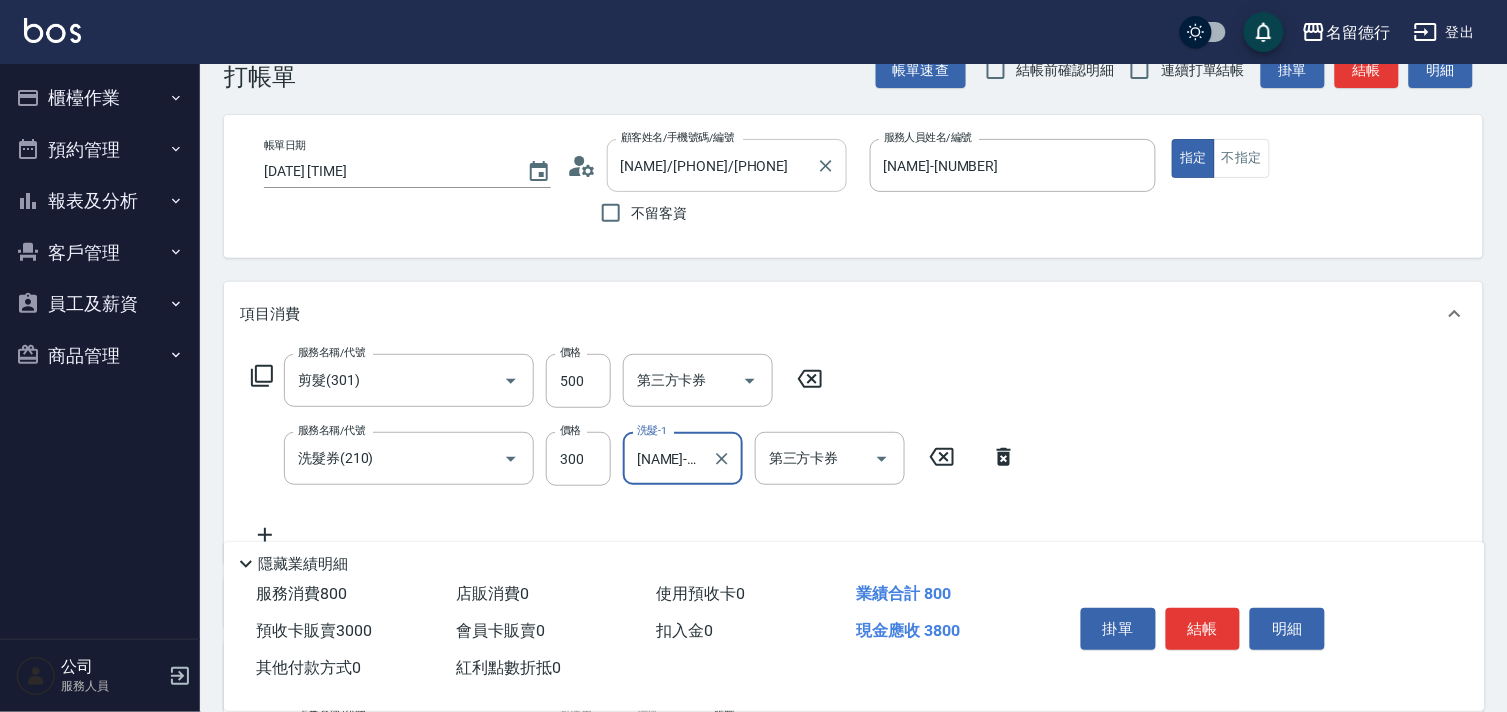 type on "[NAME]-[NUMBER]" 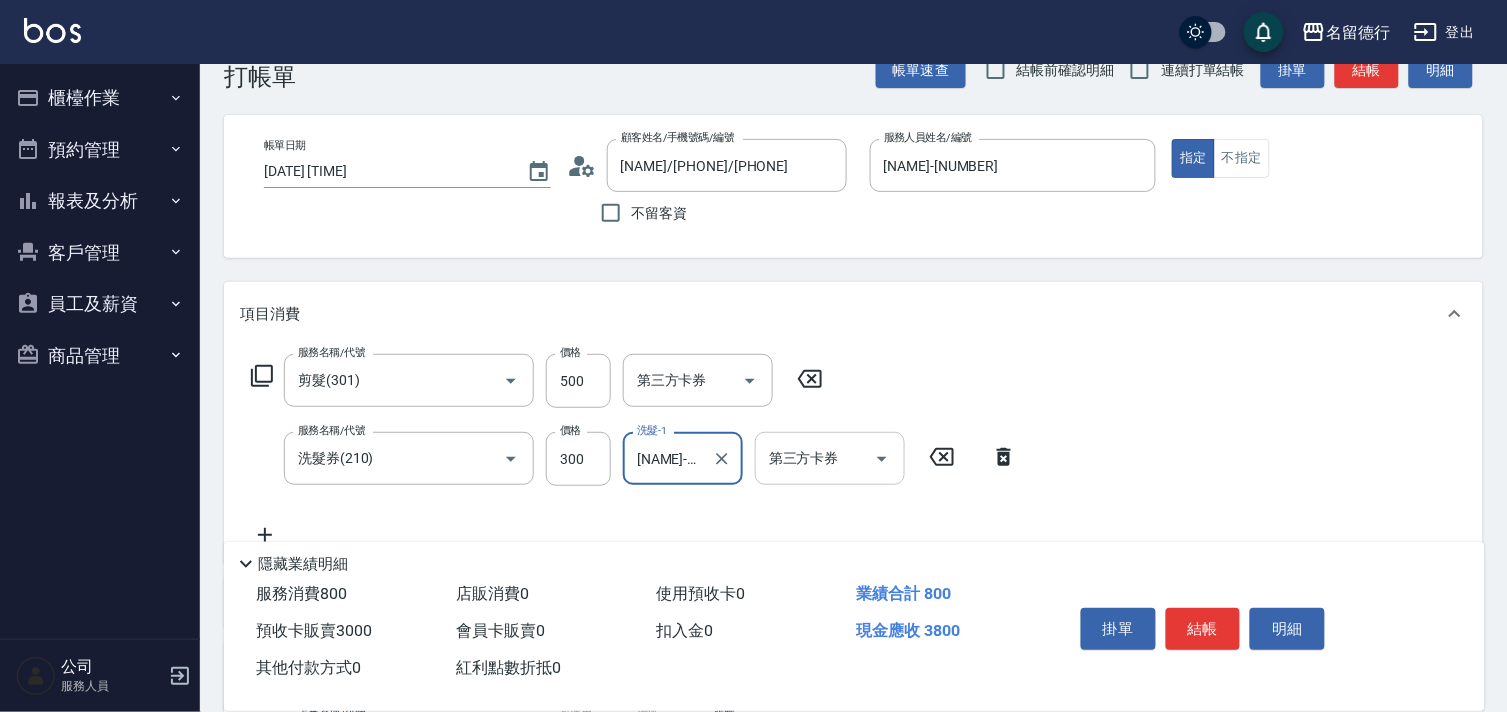 click 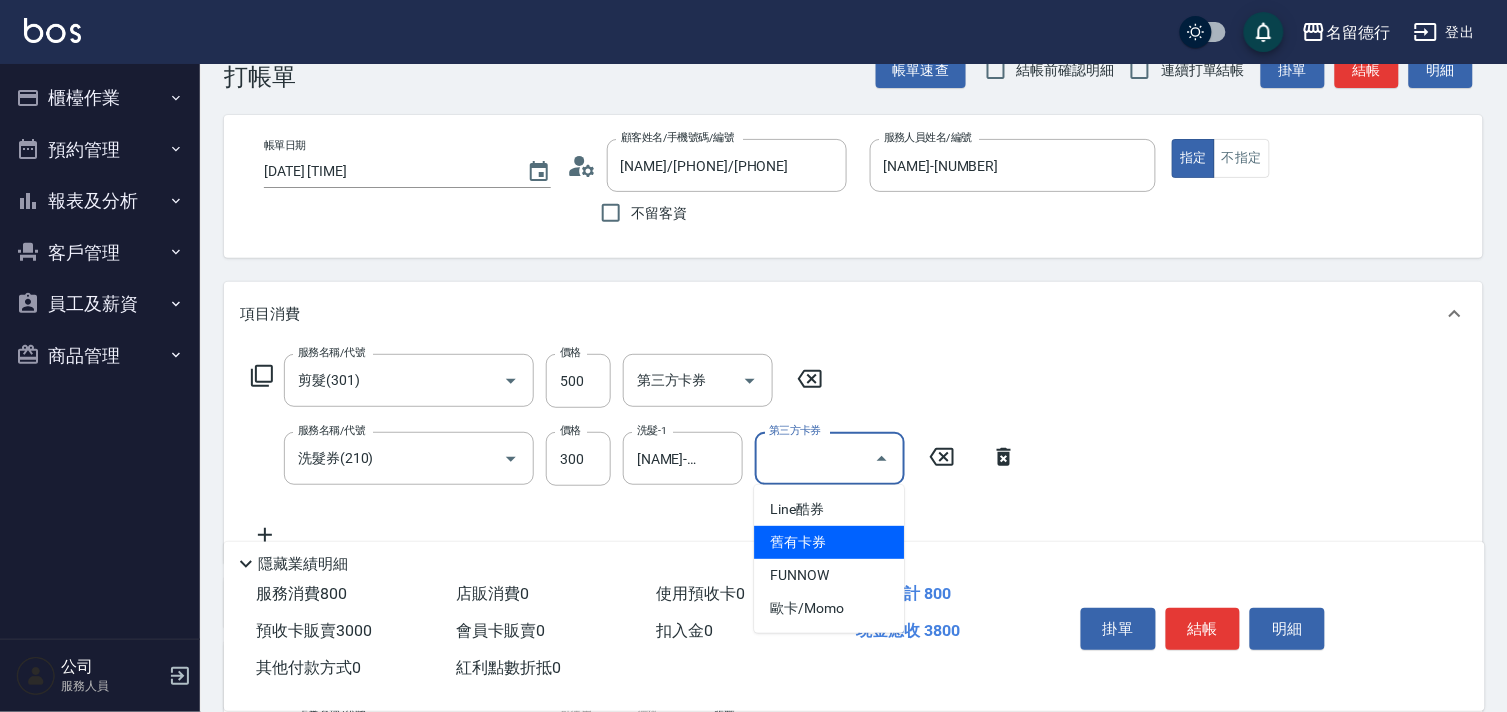 click on "舊有卡券" at bounding box center (829, 542) 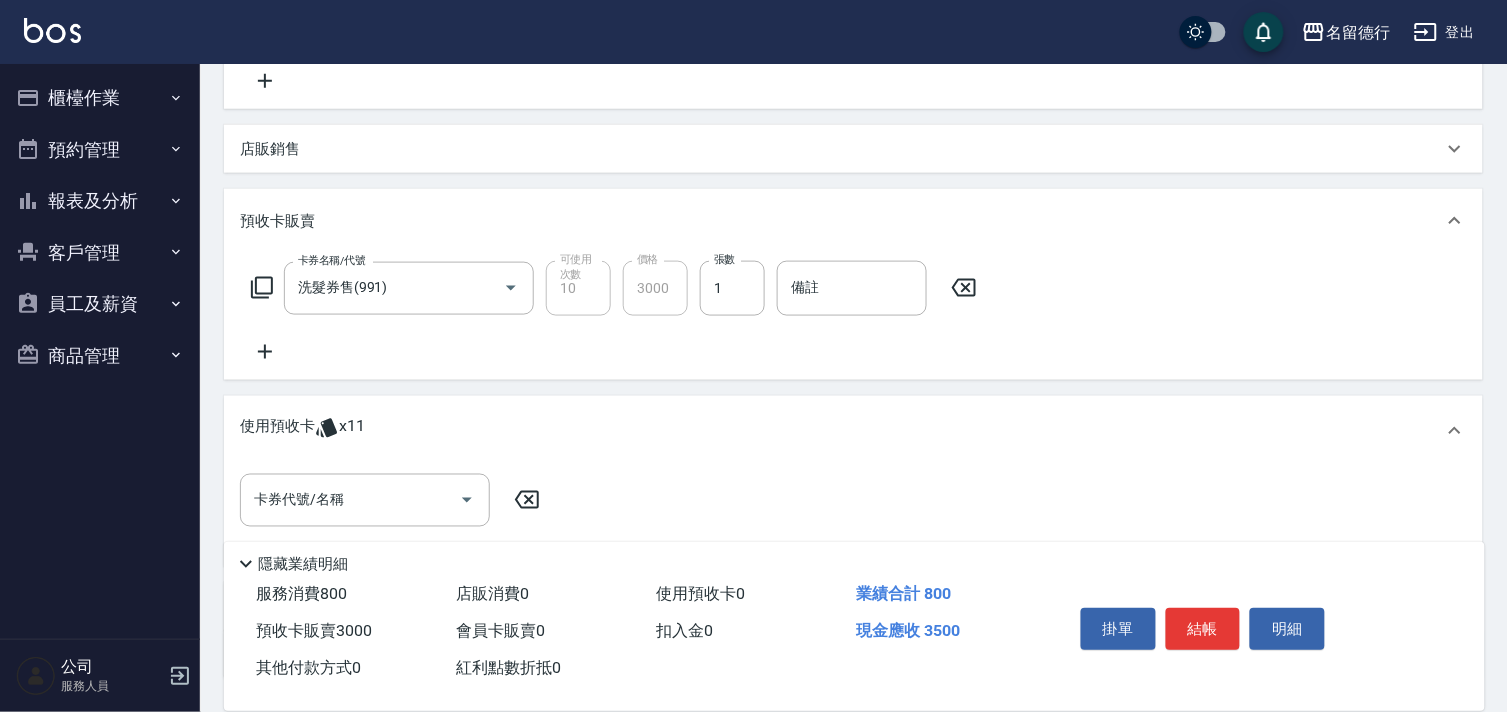 scroll, scrollTop: 675, scrollLeft: 0, axis: vertical 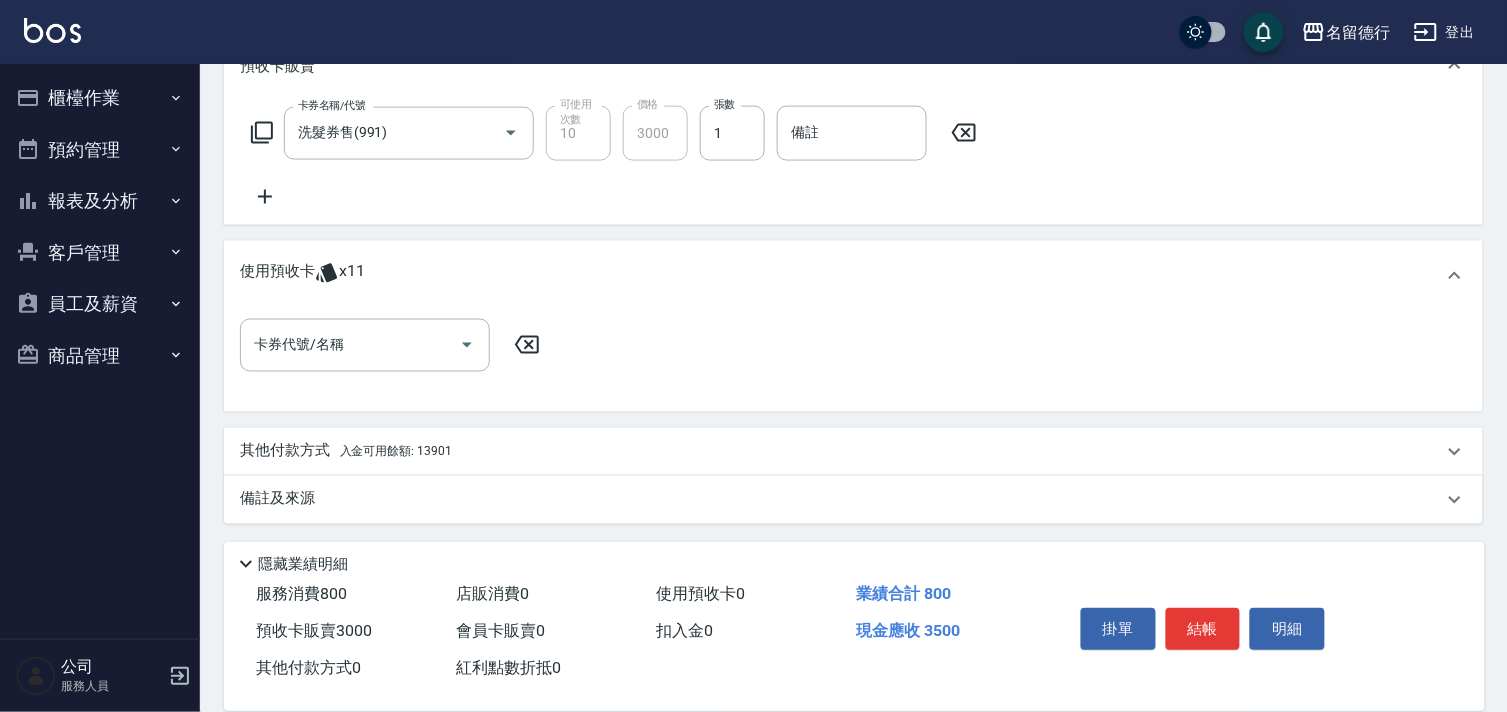 click on "入金可用餘額: 13901" at bounding box center [396, 452] 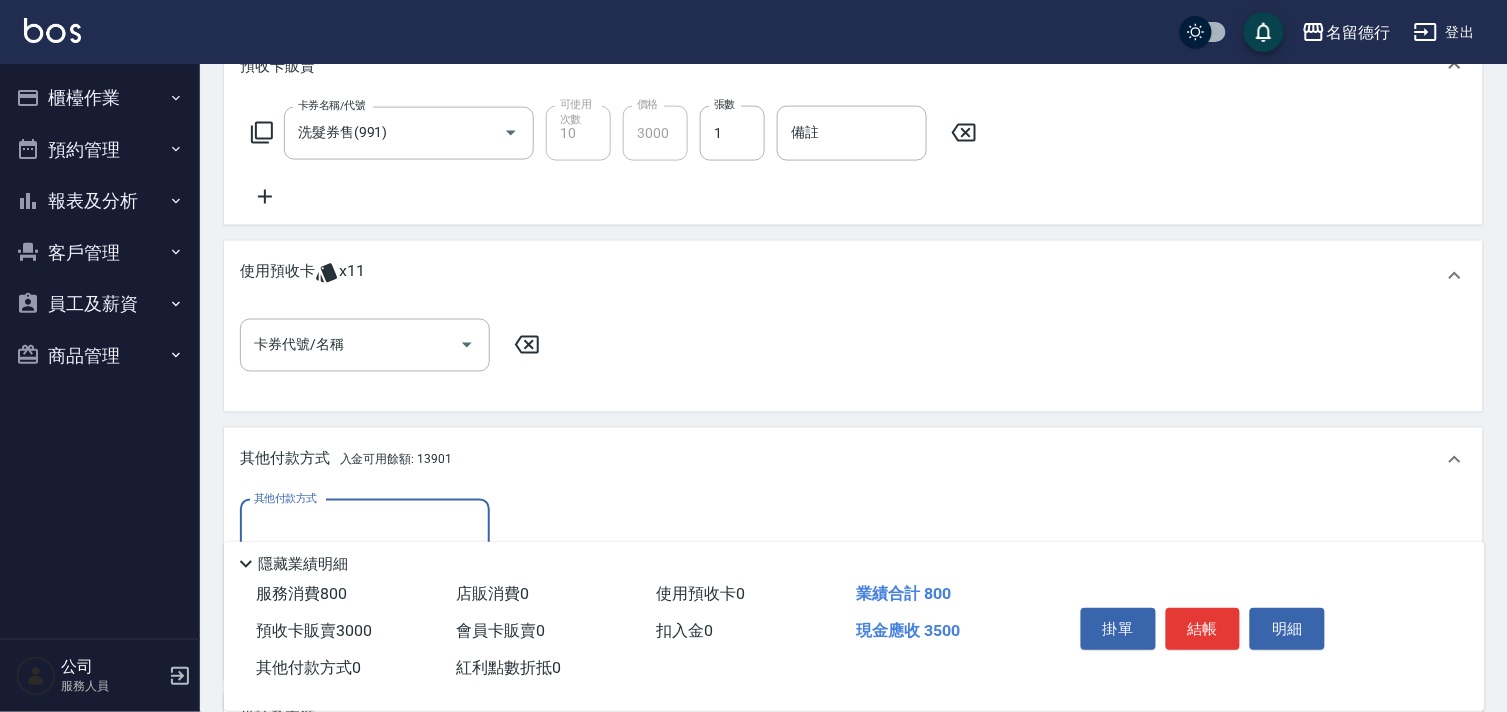 scroll, scrollTop: 0, scrollLeft: 0, axis: both 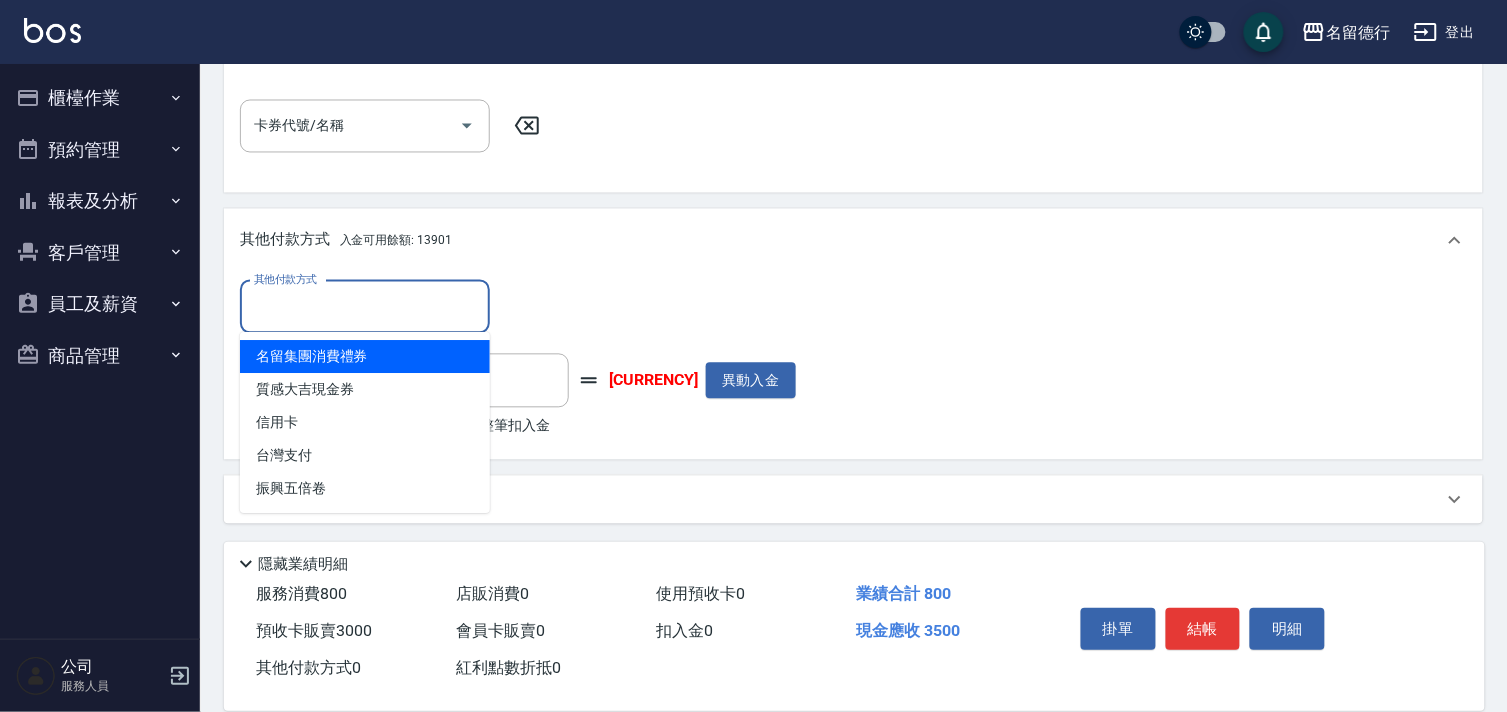 click on "其他付款方式 其他付款方式" at bounding box center [518, 307] 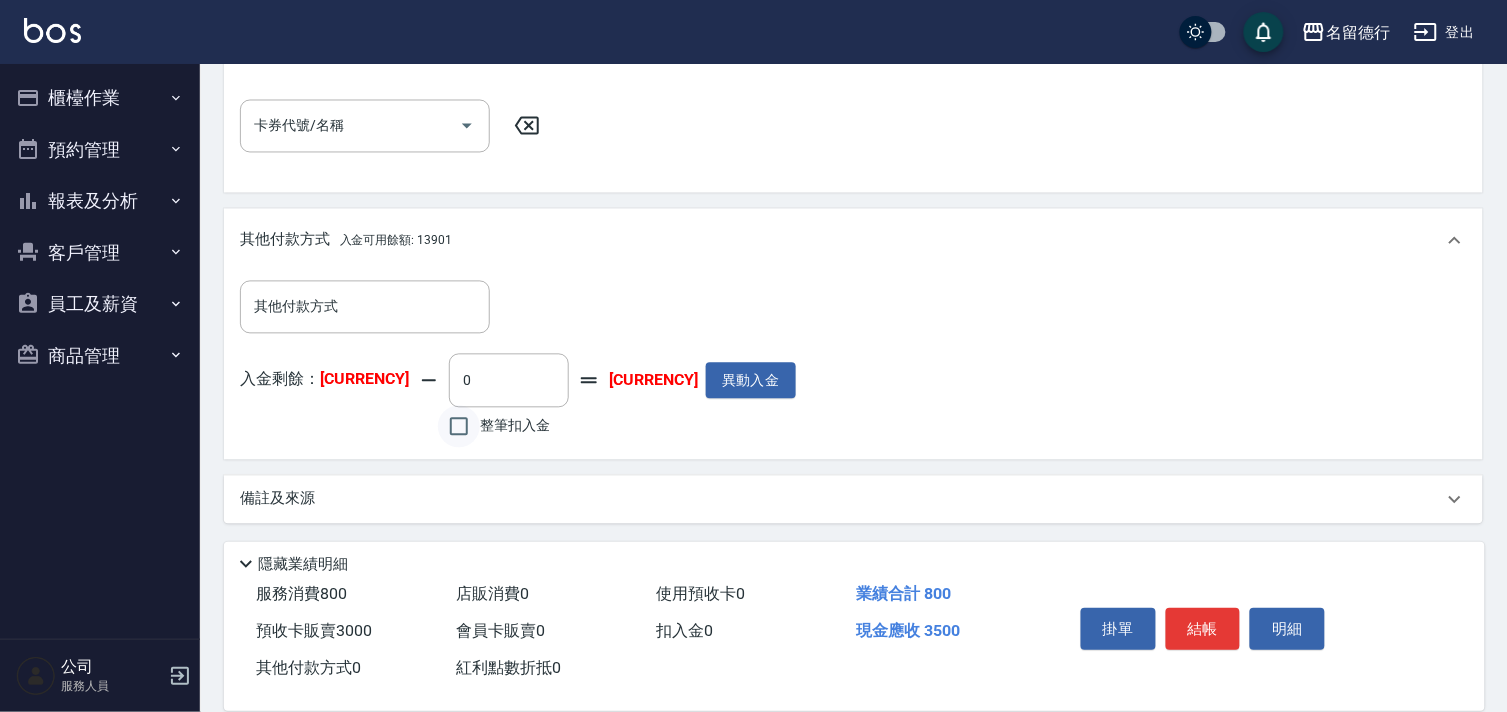 click on "整筆扣入金" at bounding box center [459, 427] 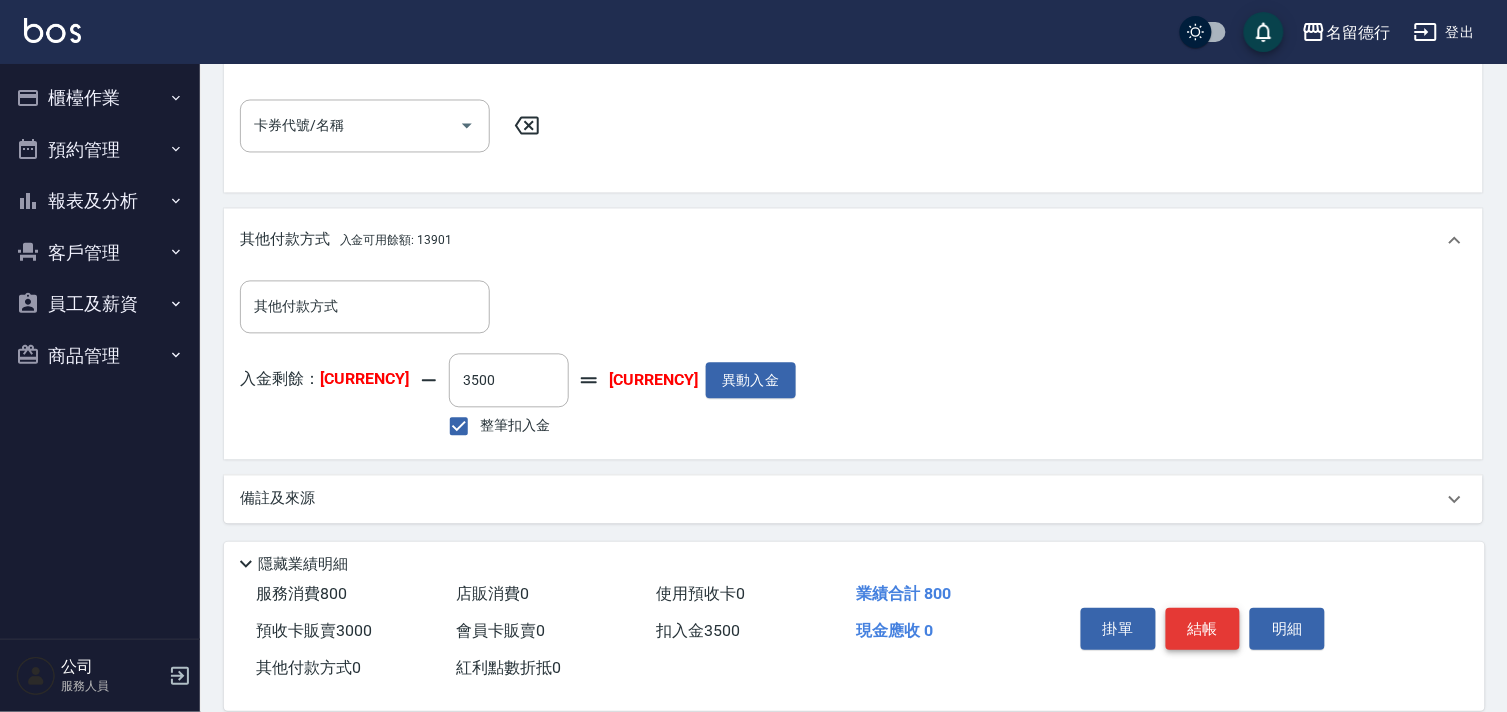 click on "結帳" at bounding box center [1203, 629] 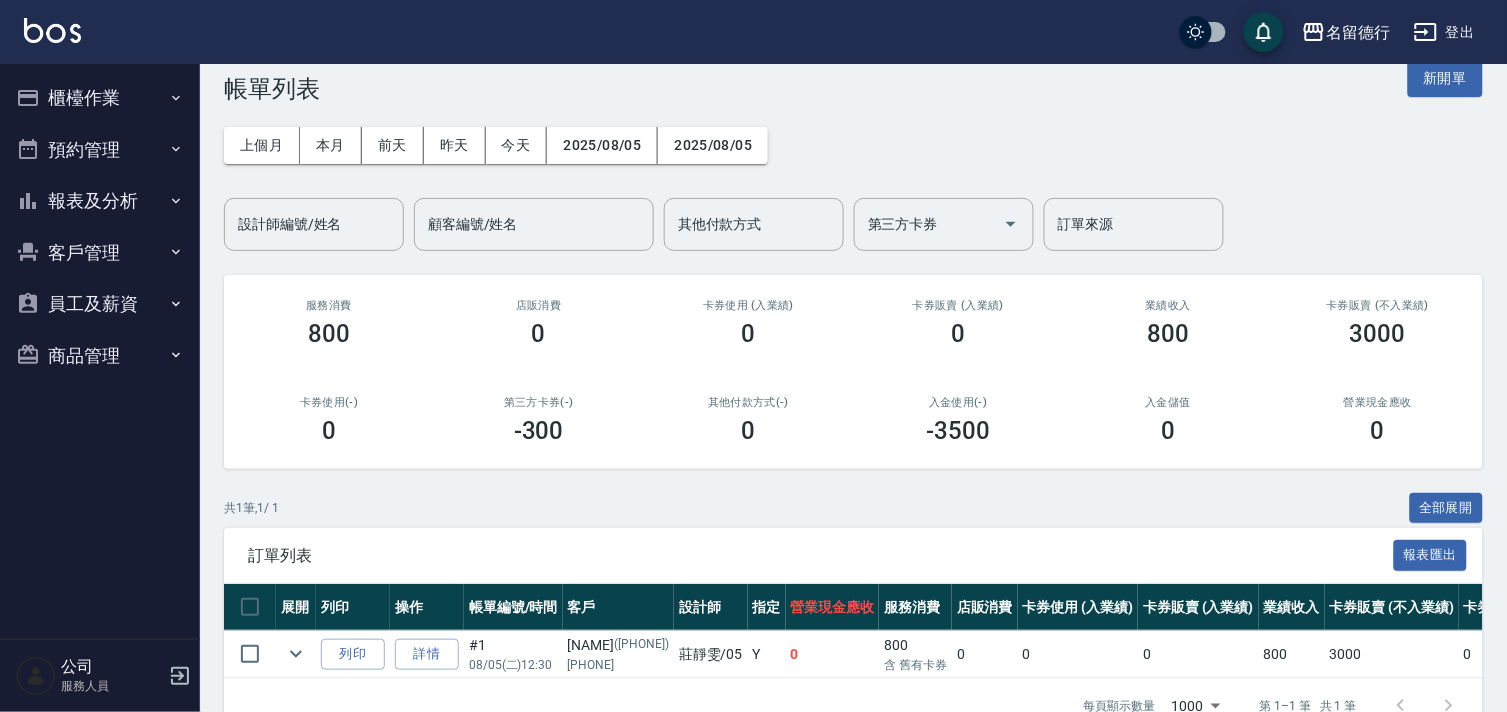 scroll, scrollTop: 0, scrollLeft: 0, axis: both 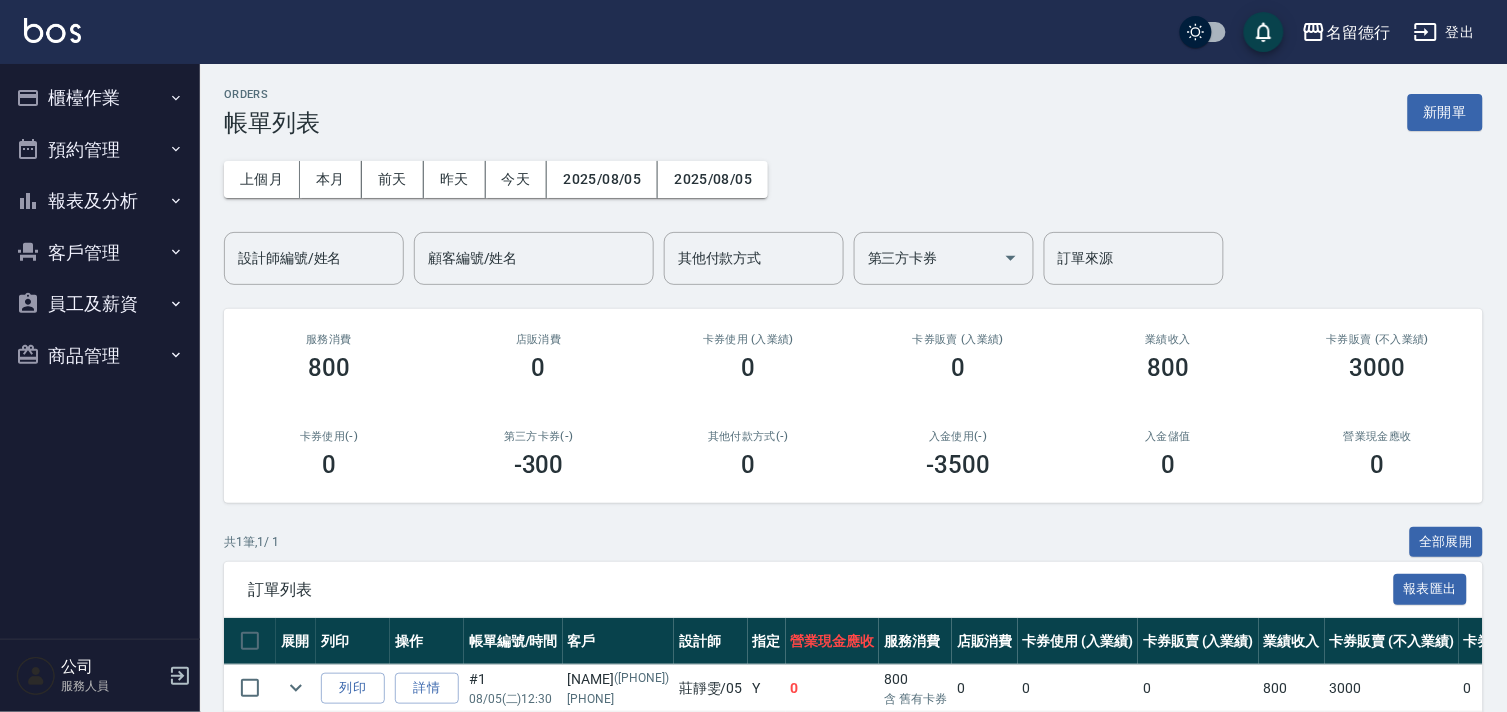 click on "櫃檯作業" at bounding box center (100, 98) 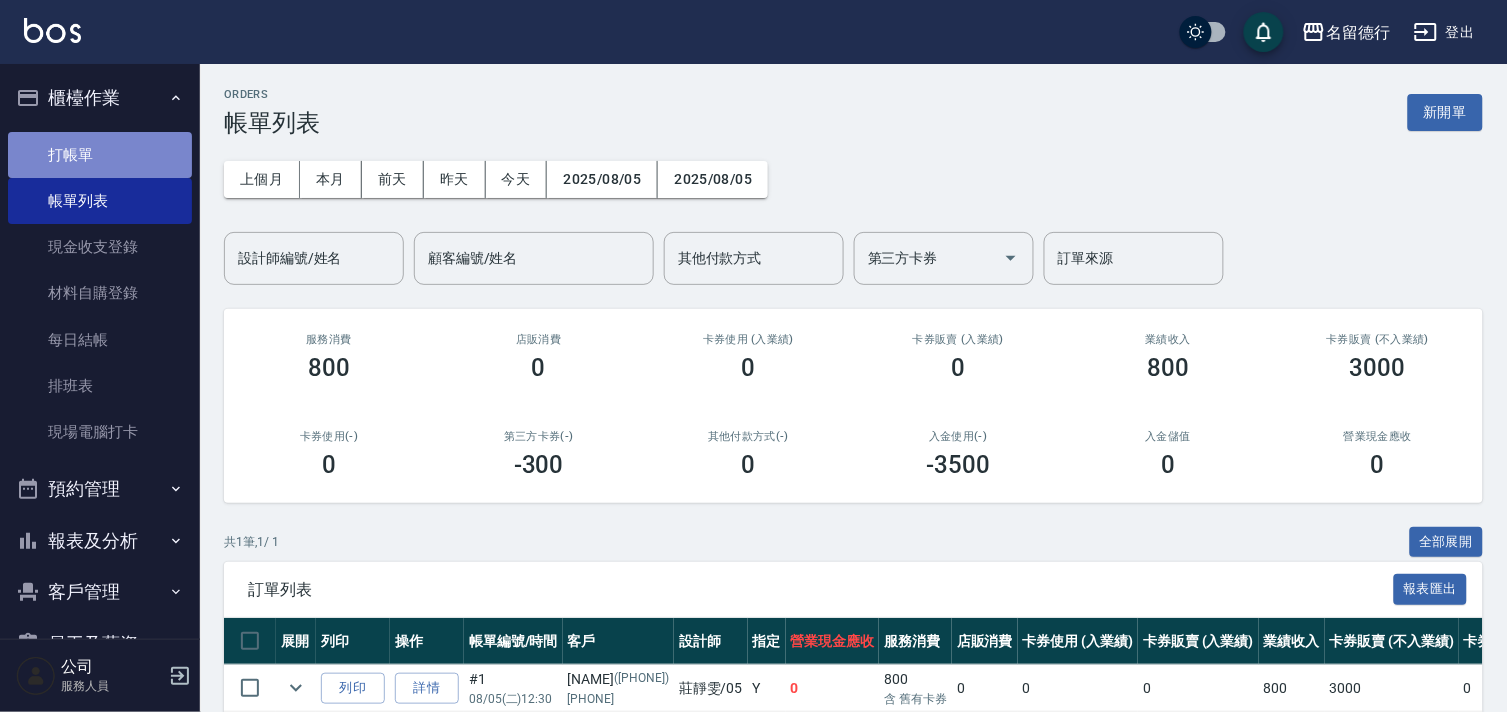 click on "打帳單" at bounding box center [100, 155] 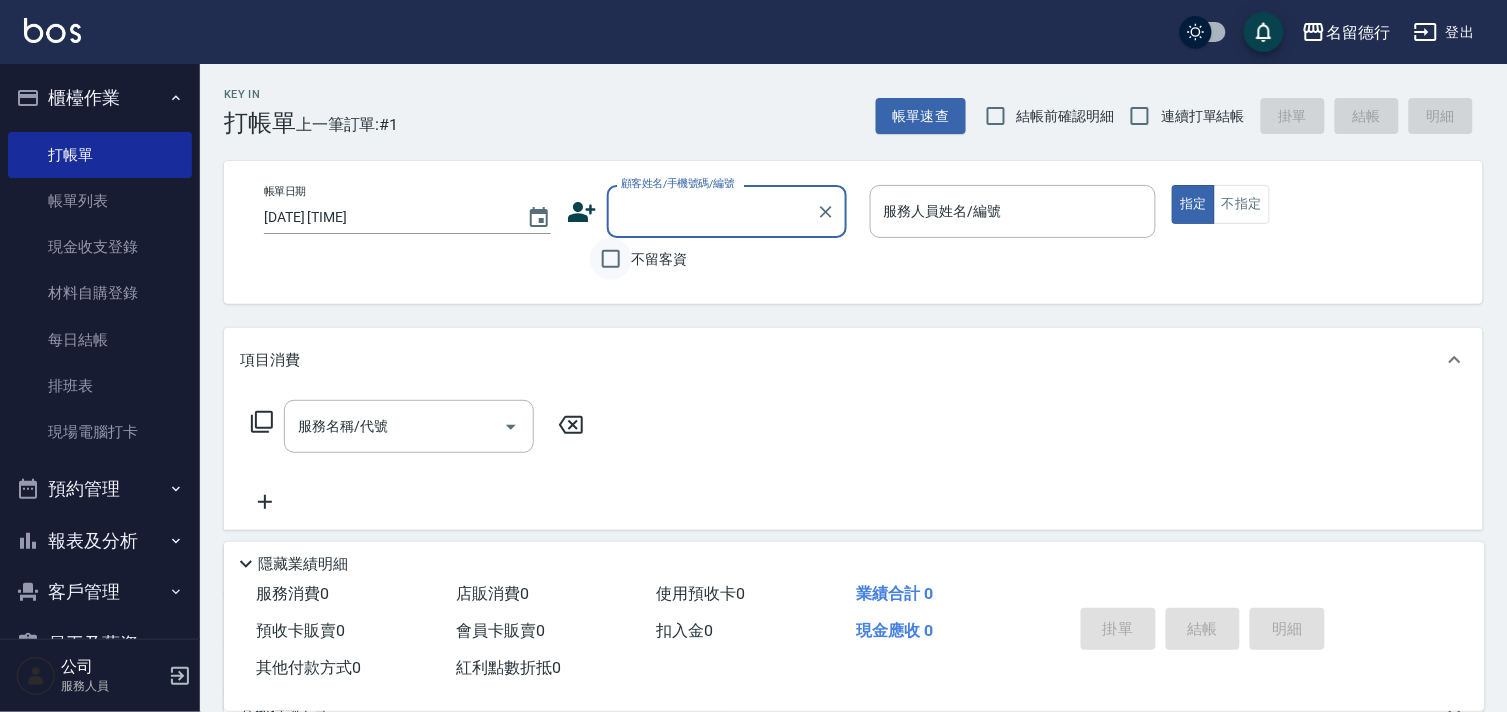 click on "不留客資" at bounding box center [611, 259] 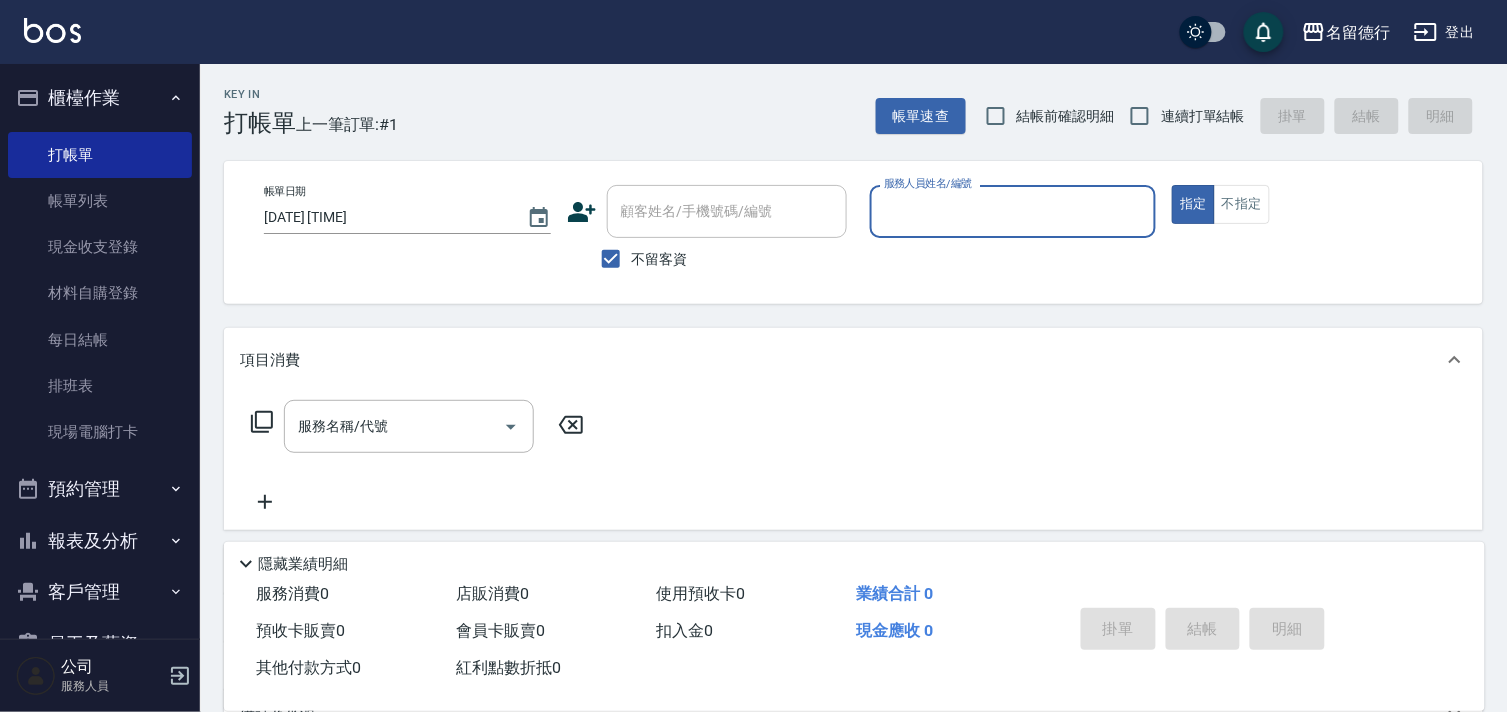 click on "服務人員姓名/編號" at bounding box center [1013, 211] 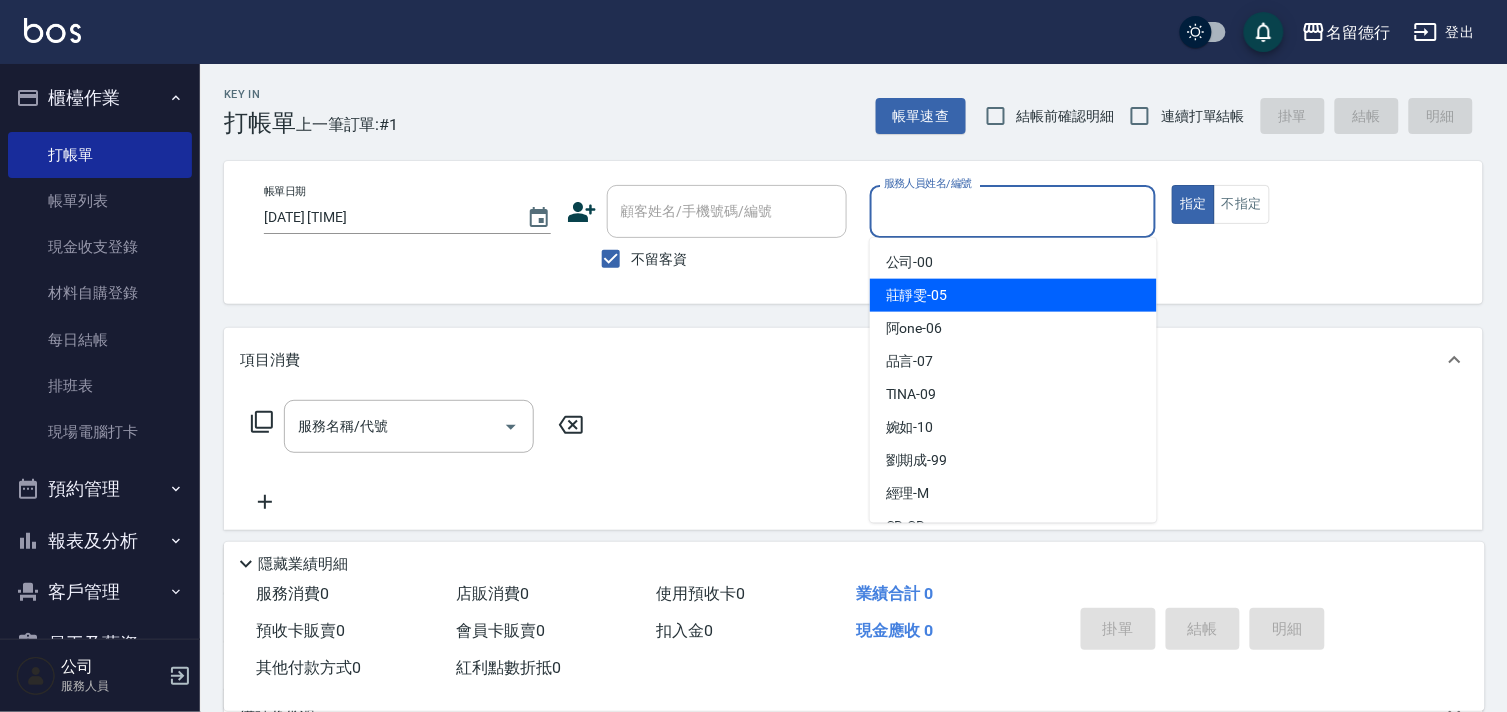 click on "[NAME] -[NUMBER]" at bounding box center (917, 295) 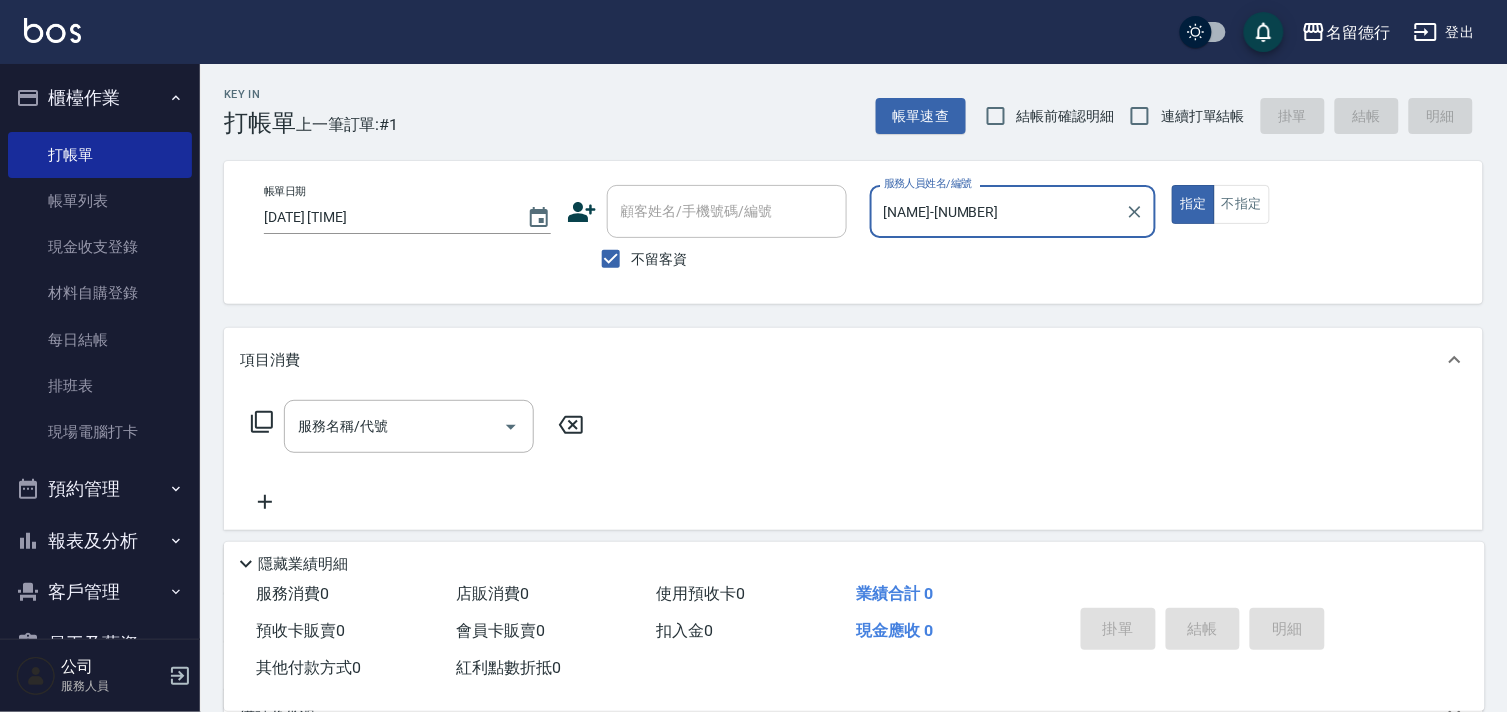 click 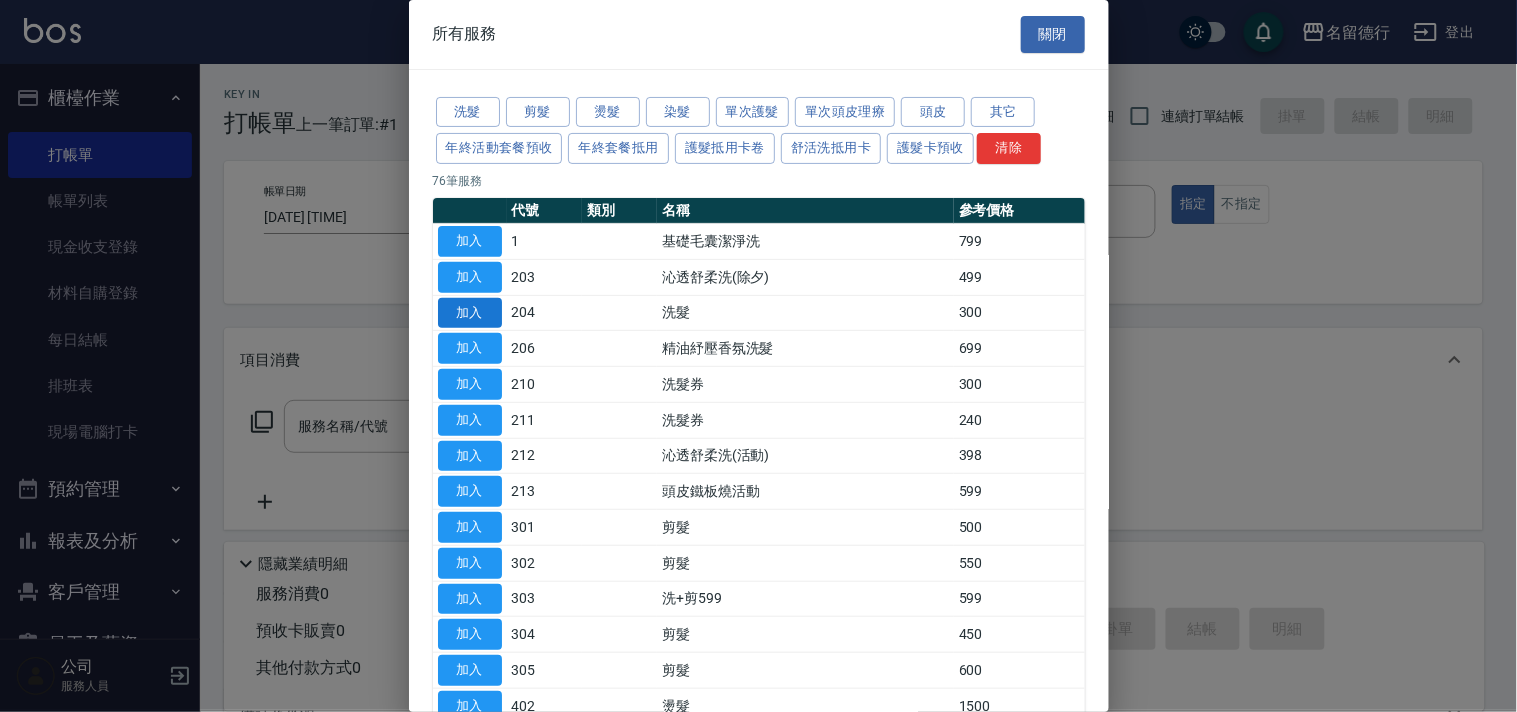 click on "加入" at bounding box center [470, 313] 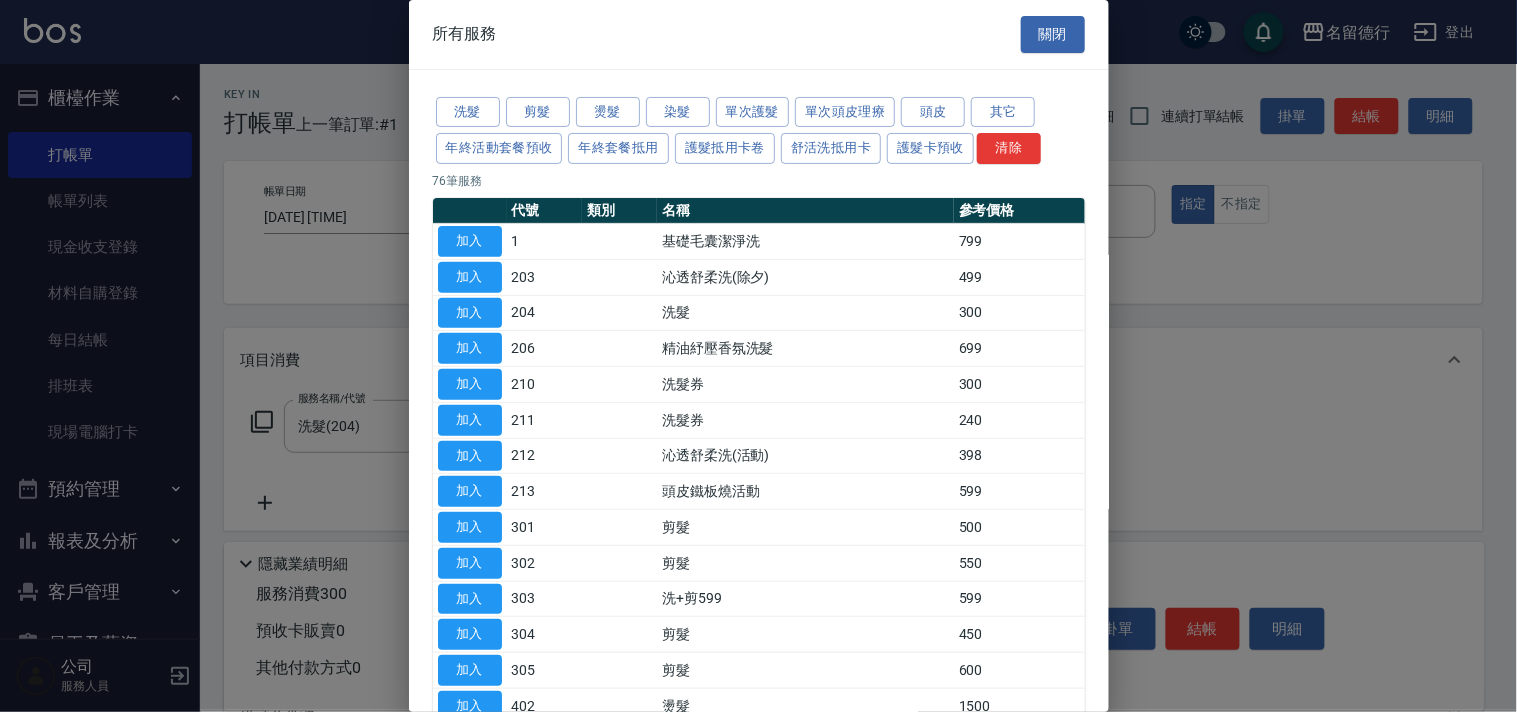 type on "洗髮(204)" 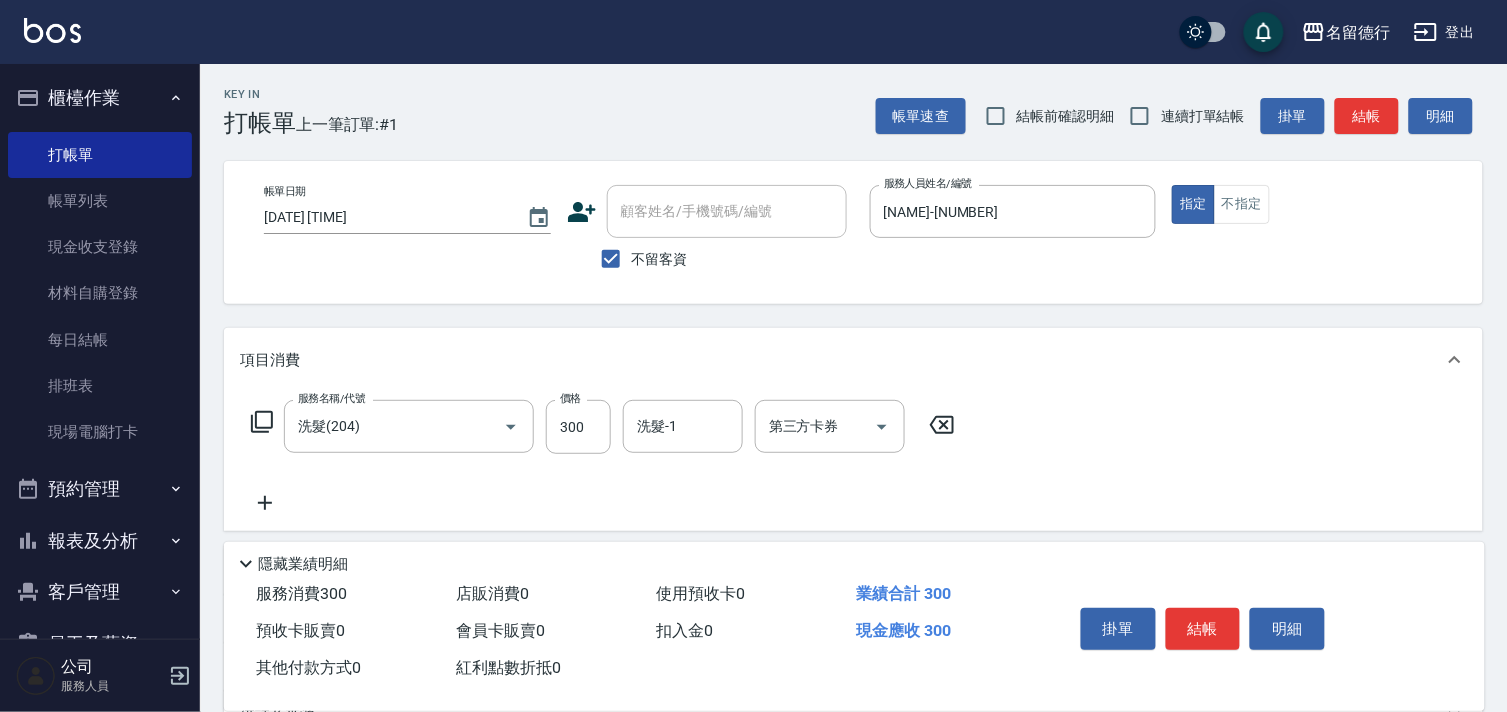 click on "服務名稱/代號 洗髮(204) 服務名稱/代號 價格 300 價格 洗髮-1 洗髮-1 第三方卡券 第三方卡券" at bounding box center (603, 427) 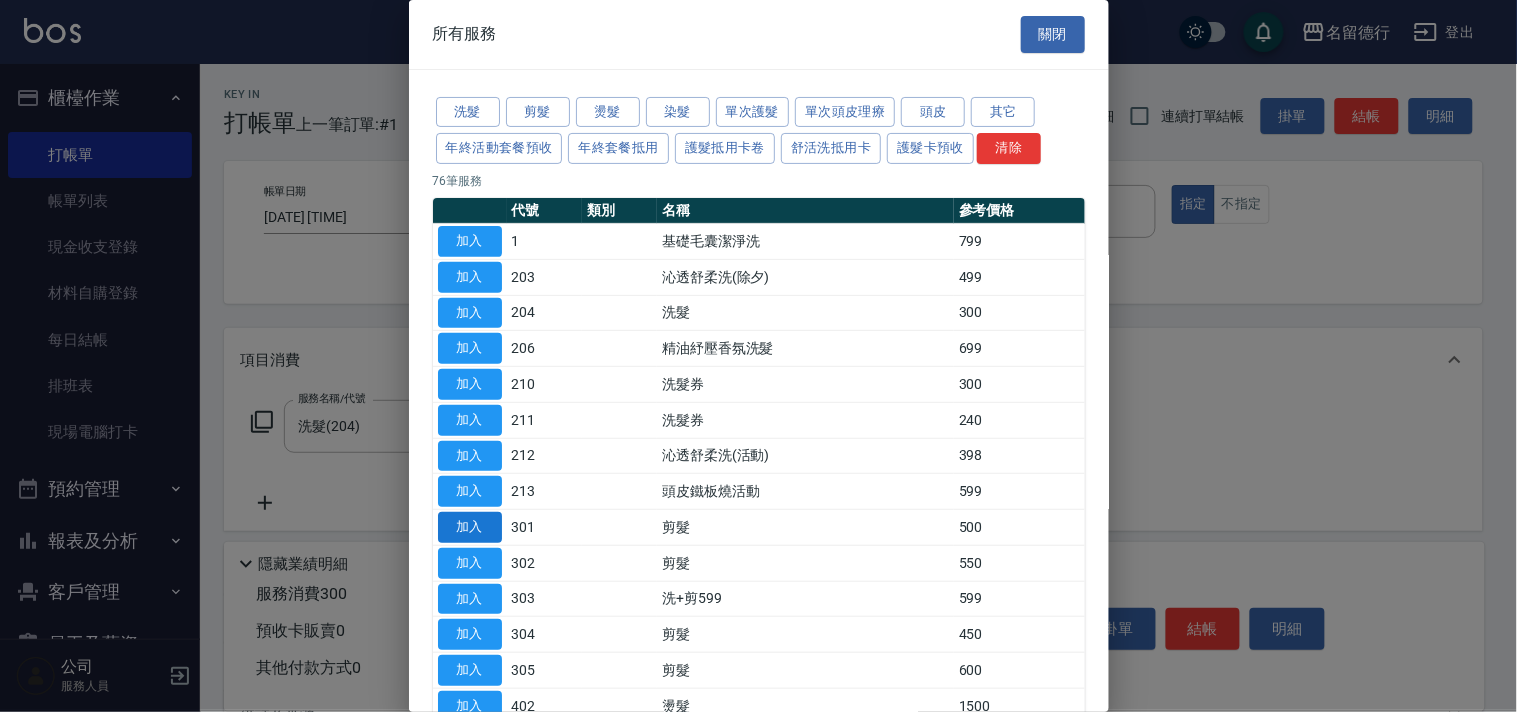 click on "加入" at bounding box center (470, 527) 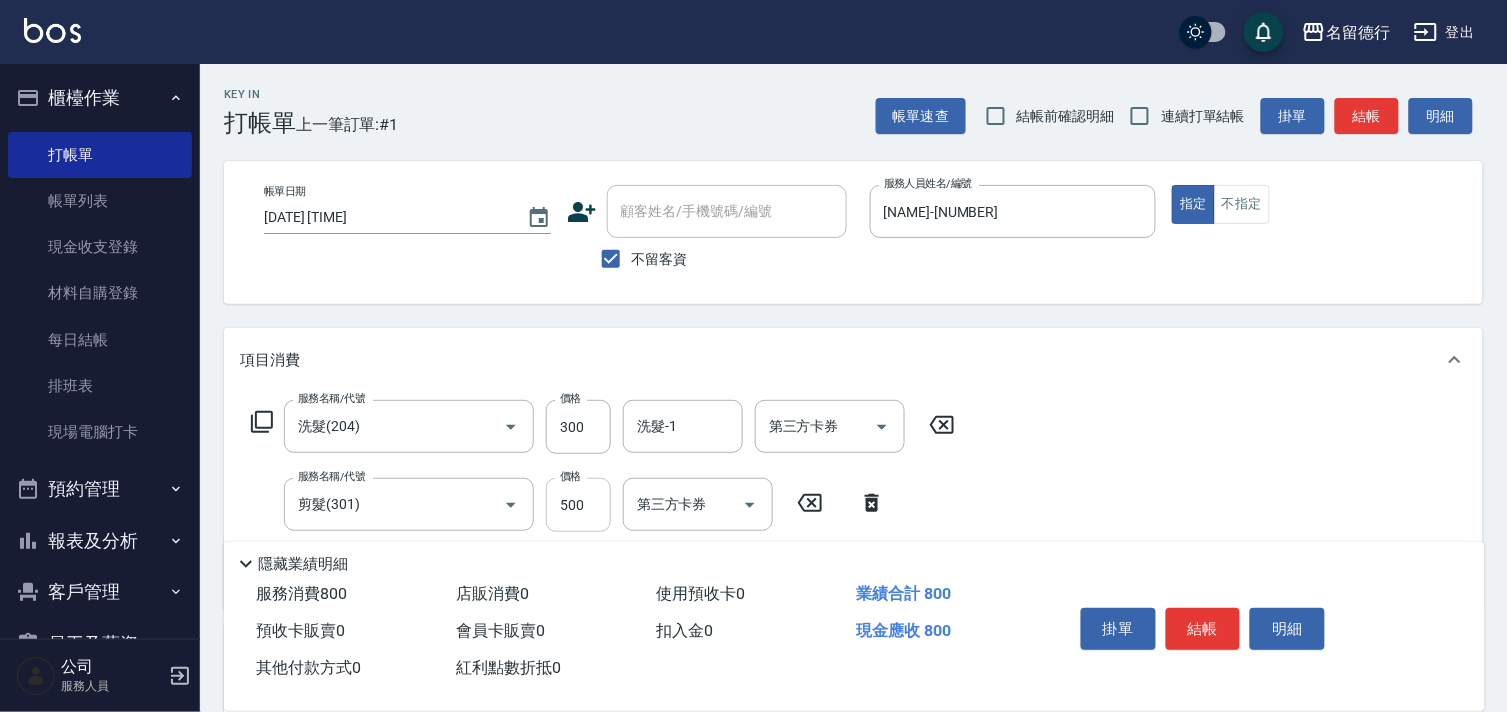 click on "500" at bounding box center (578, 505) 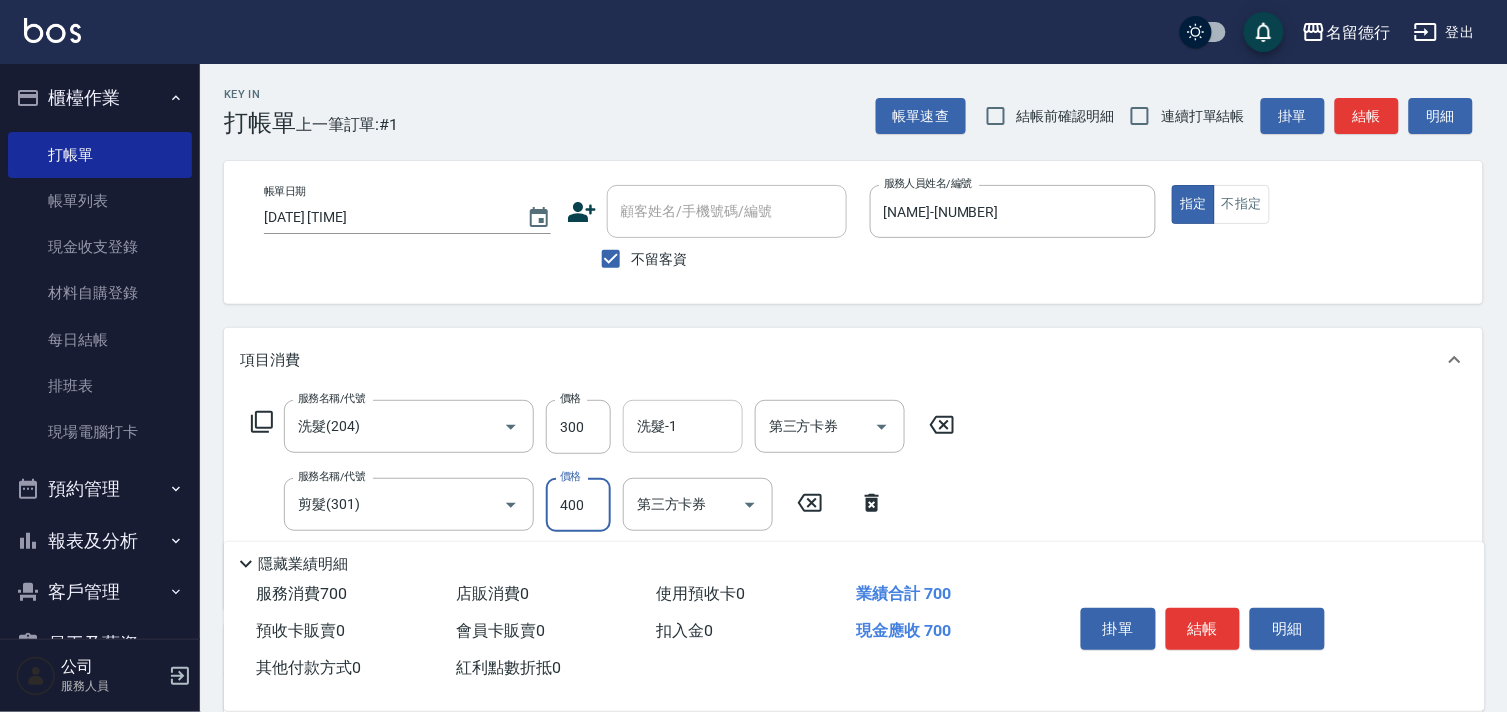 type on "400" 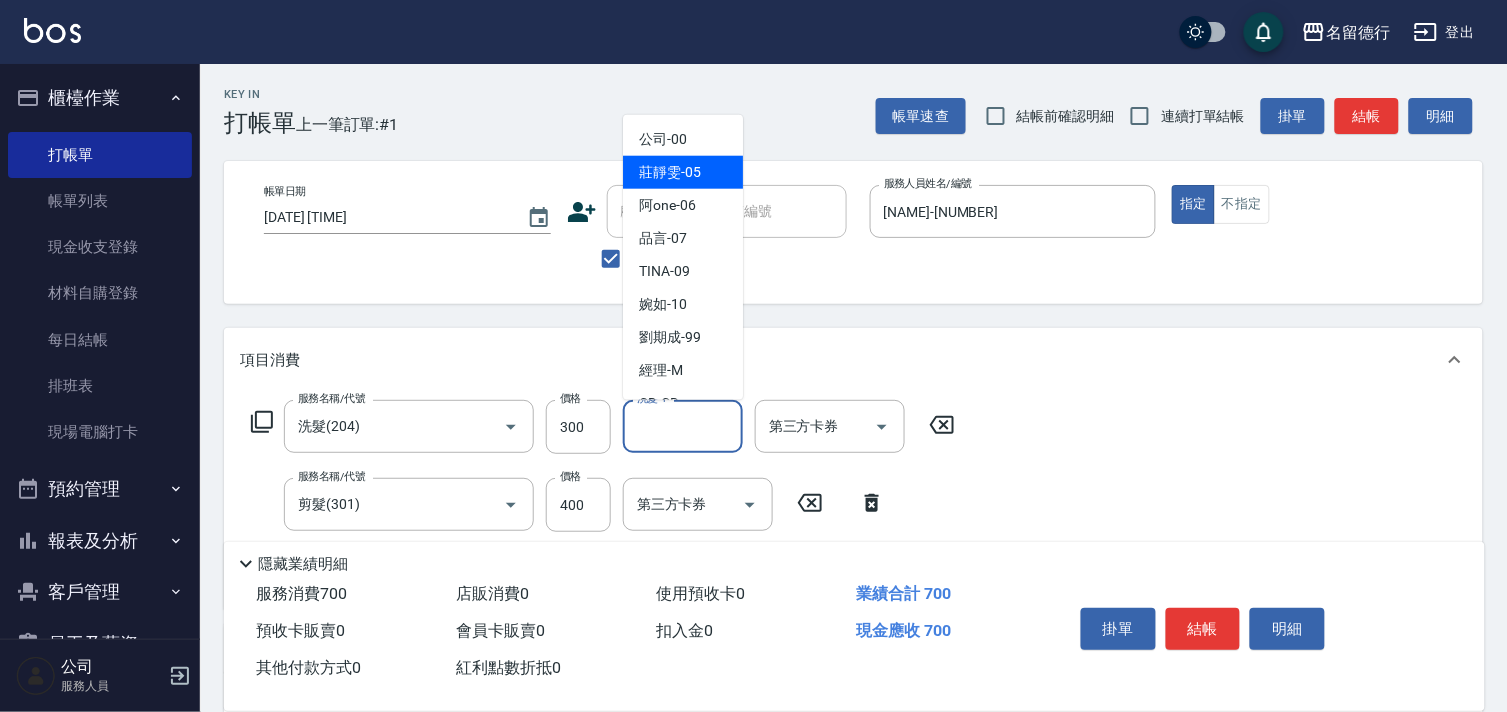 click on "[NAME] -[NUMBER]" at bounding box center (670, 172) 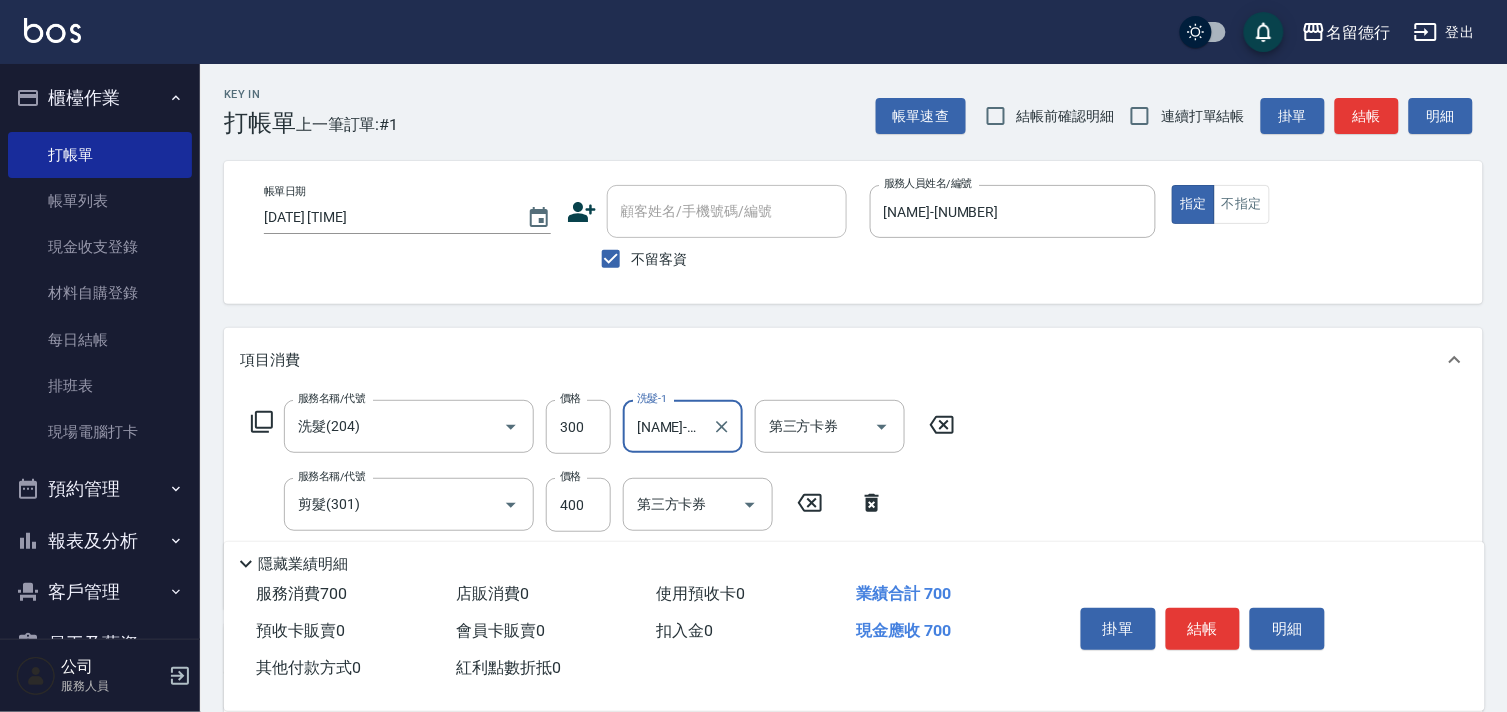 type on "[NAME]-[NUMBER]" 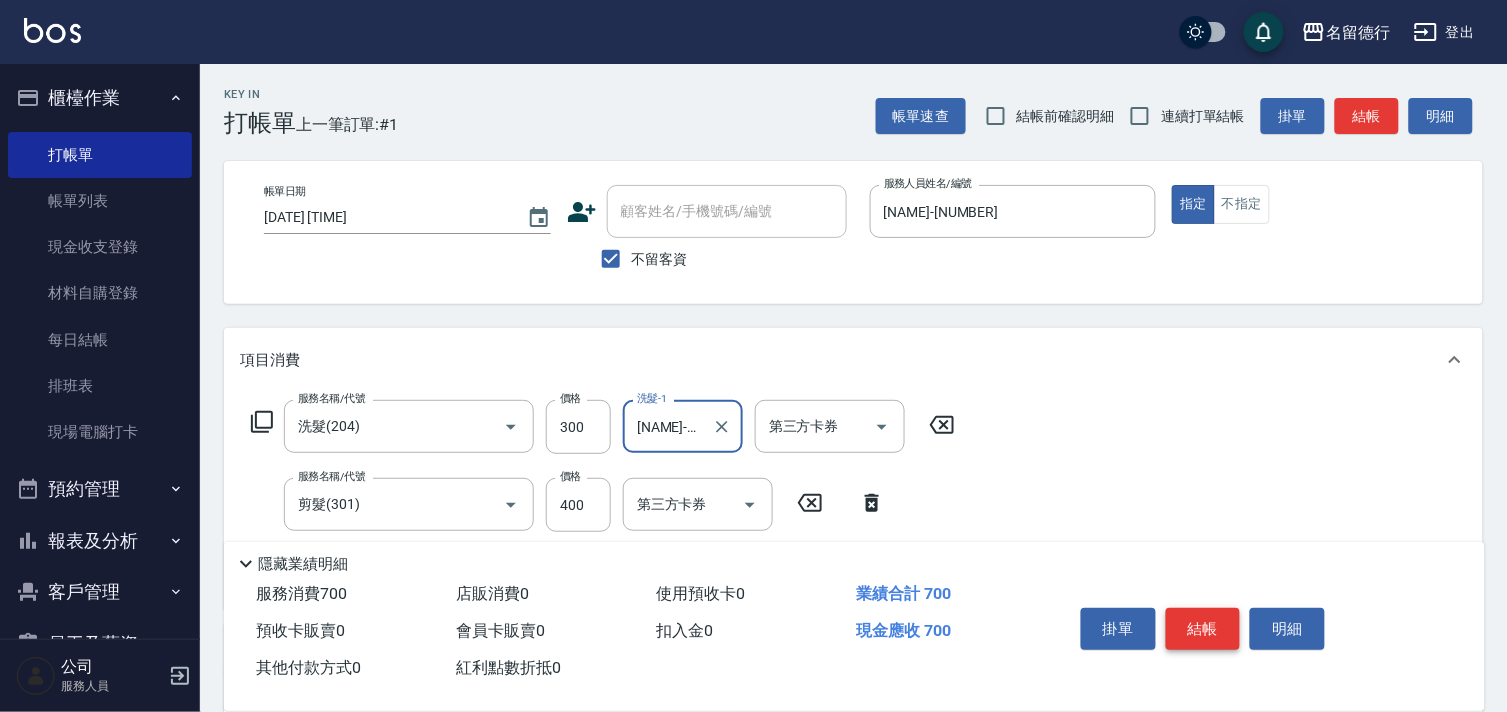 click on "結帳" at bounding box center (1203, 629) 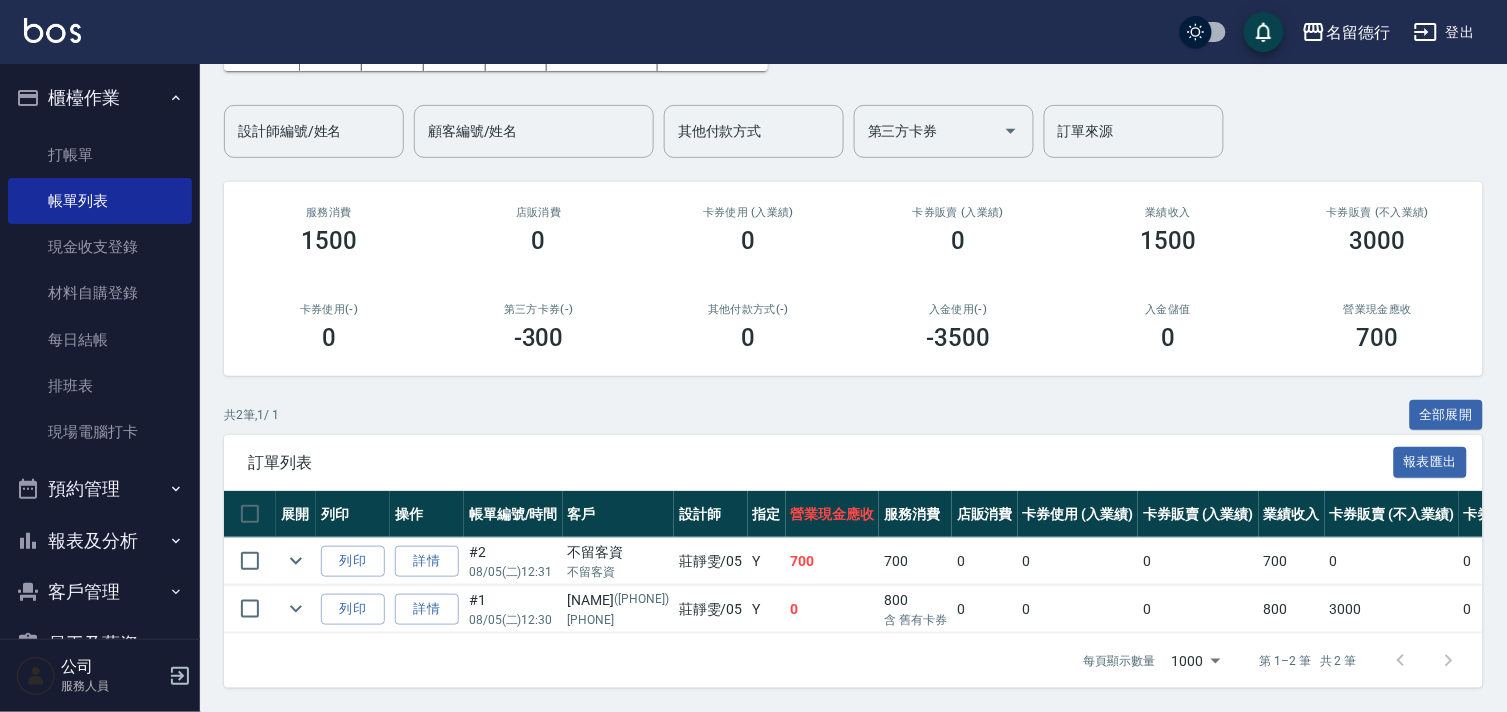 scroll, scrollTop: 0, scrollLeft: 0, axis: both 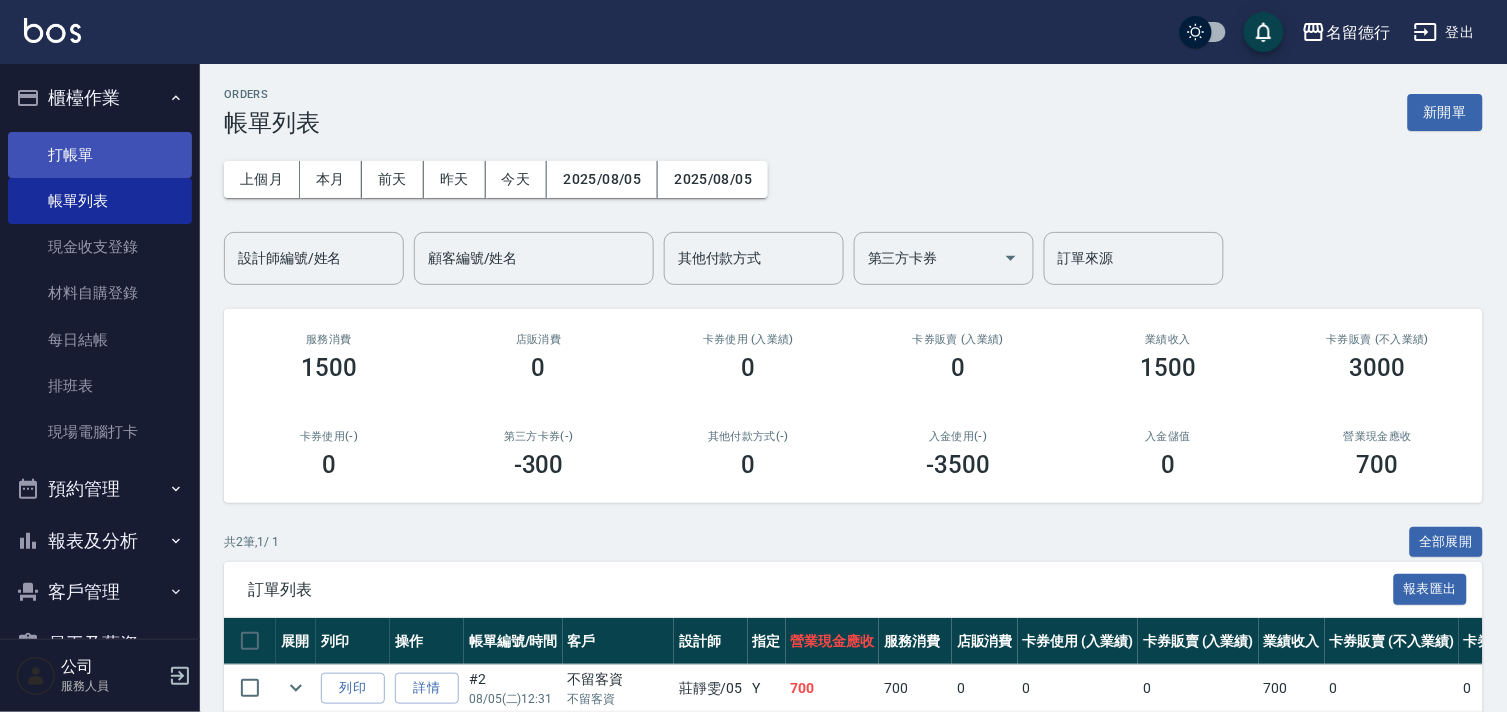 click on "打帳單" at bounding box center [100, 155] 